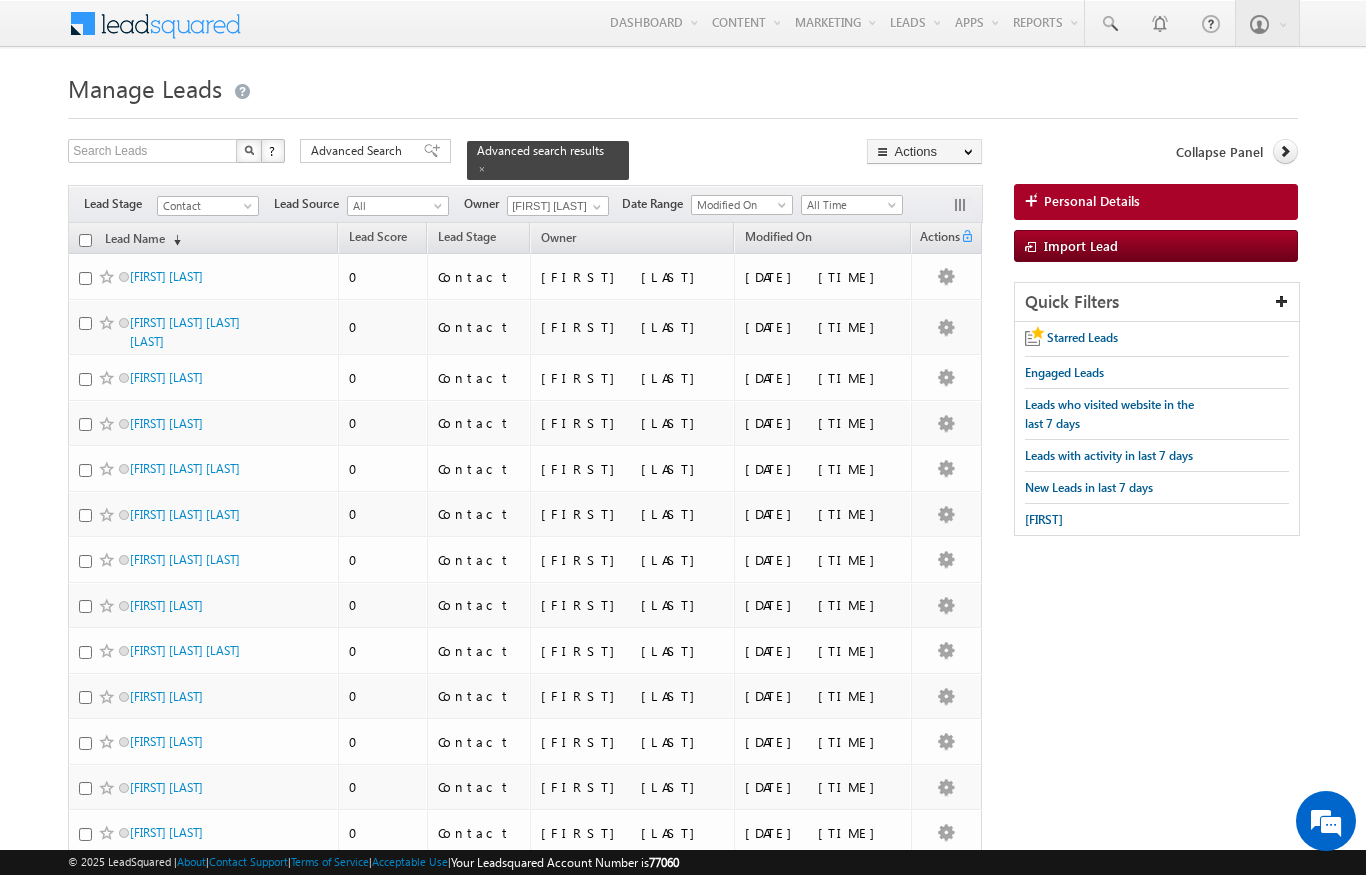 scroll, scrollTop: 0, scrollLeft: 0, axis: both 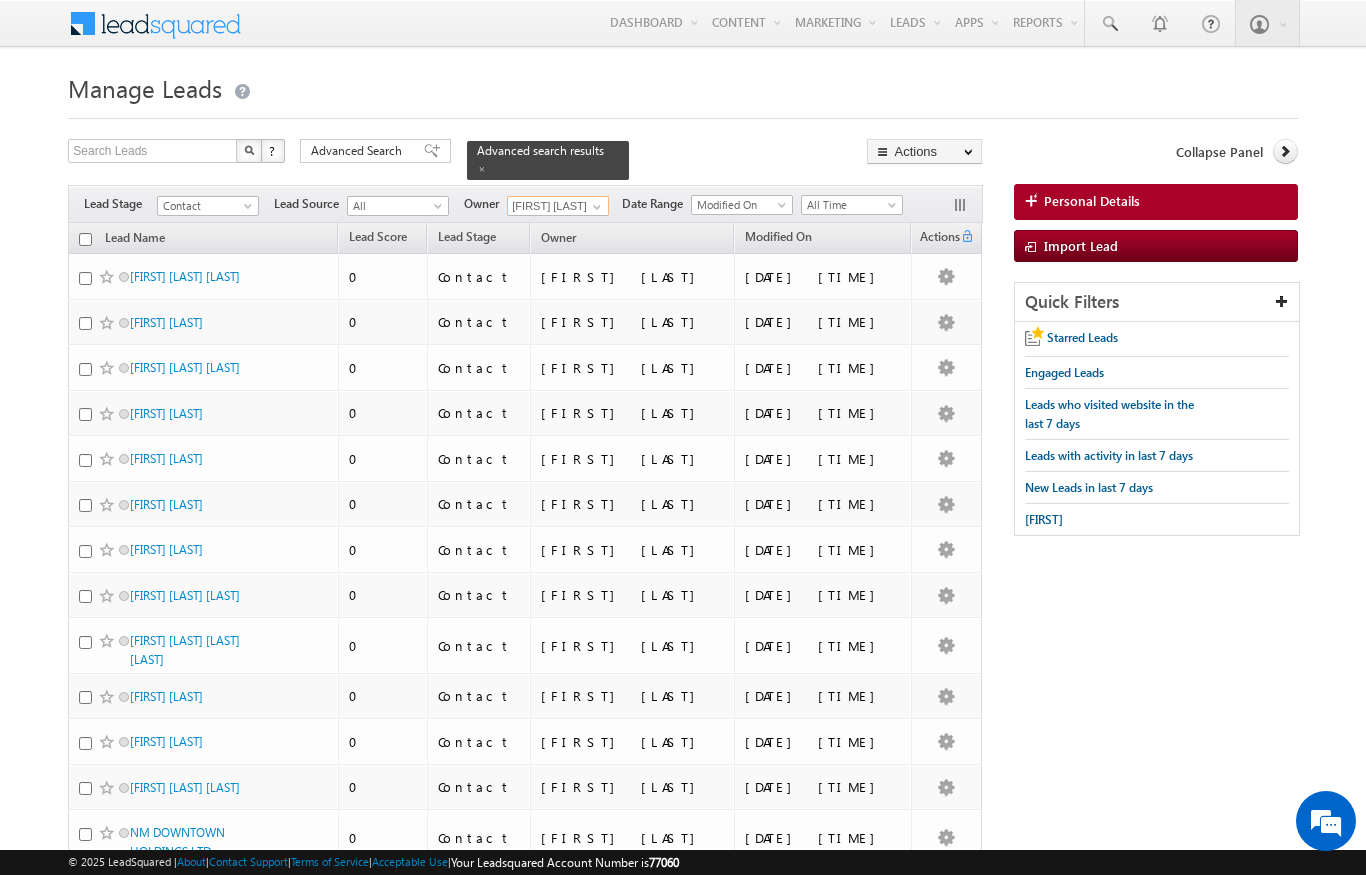 click on "[FIRST] [LAST]" at bounding box center (558, 206) 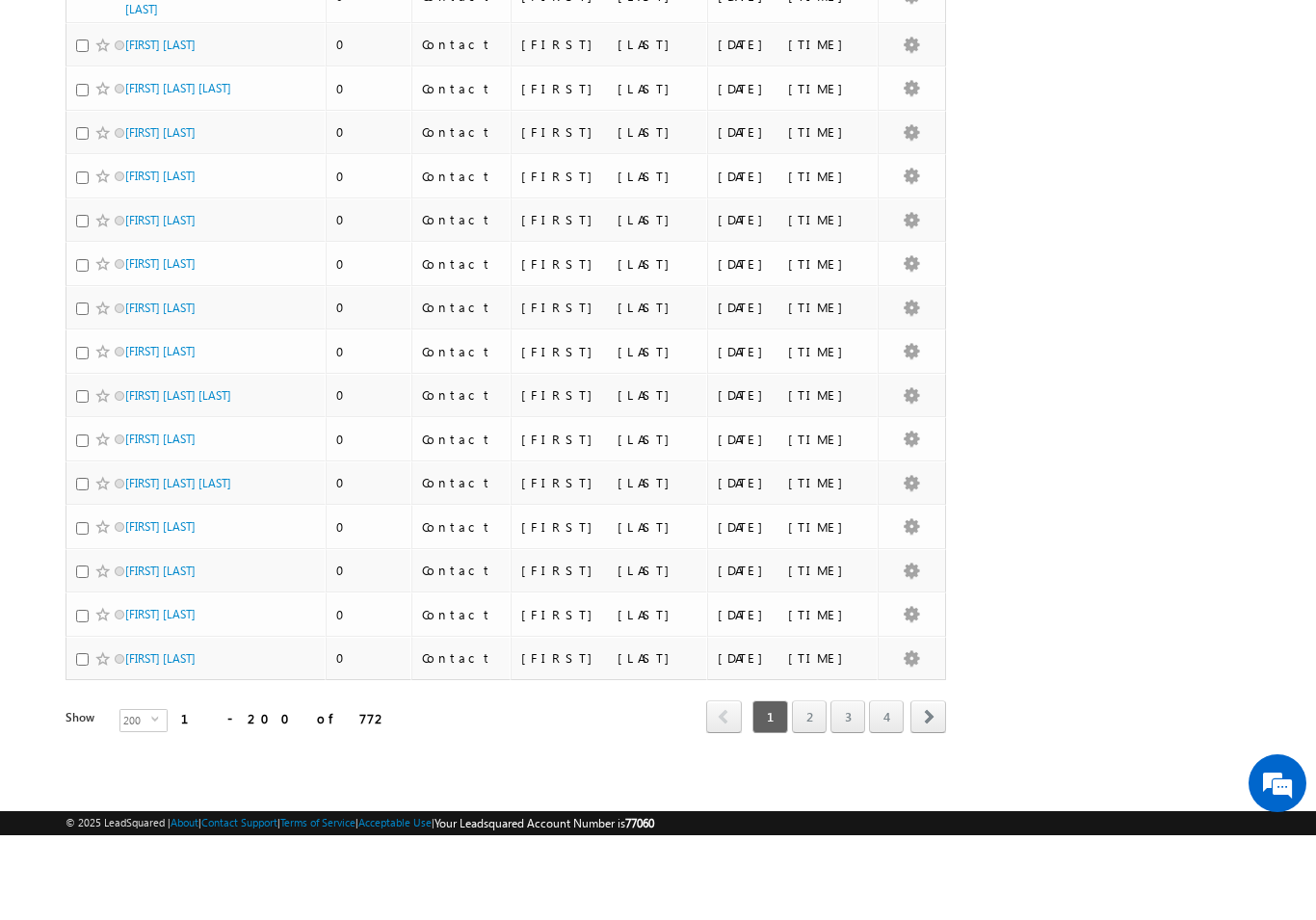 scroll, scrollTop: 9226, scrollLeft: 0, axis: vertical 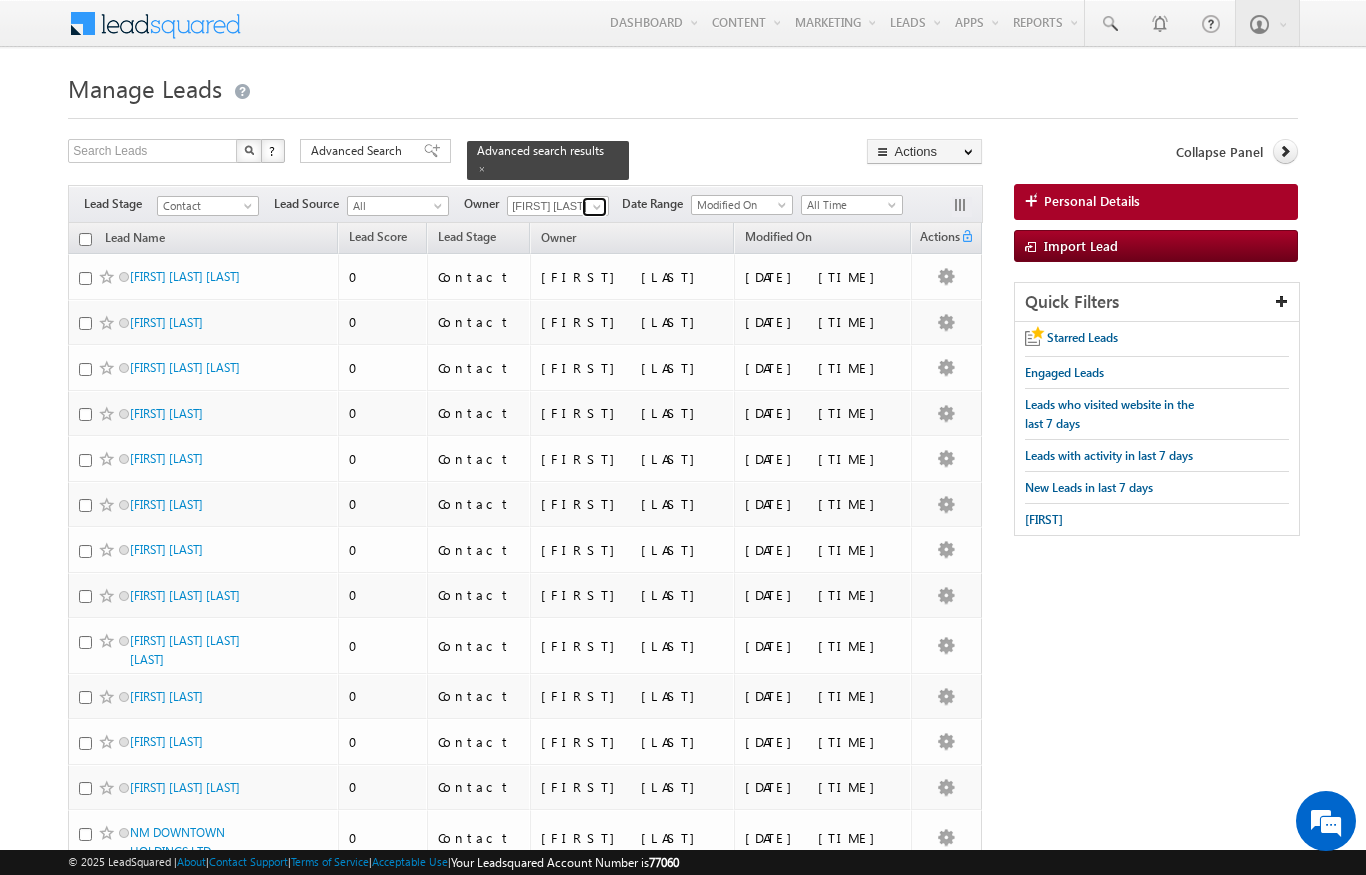 click at bounding box center [597, 207] 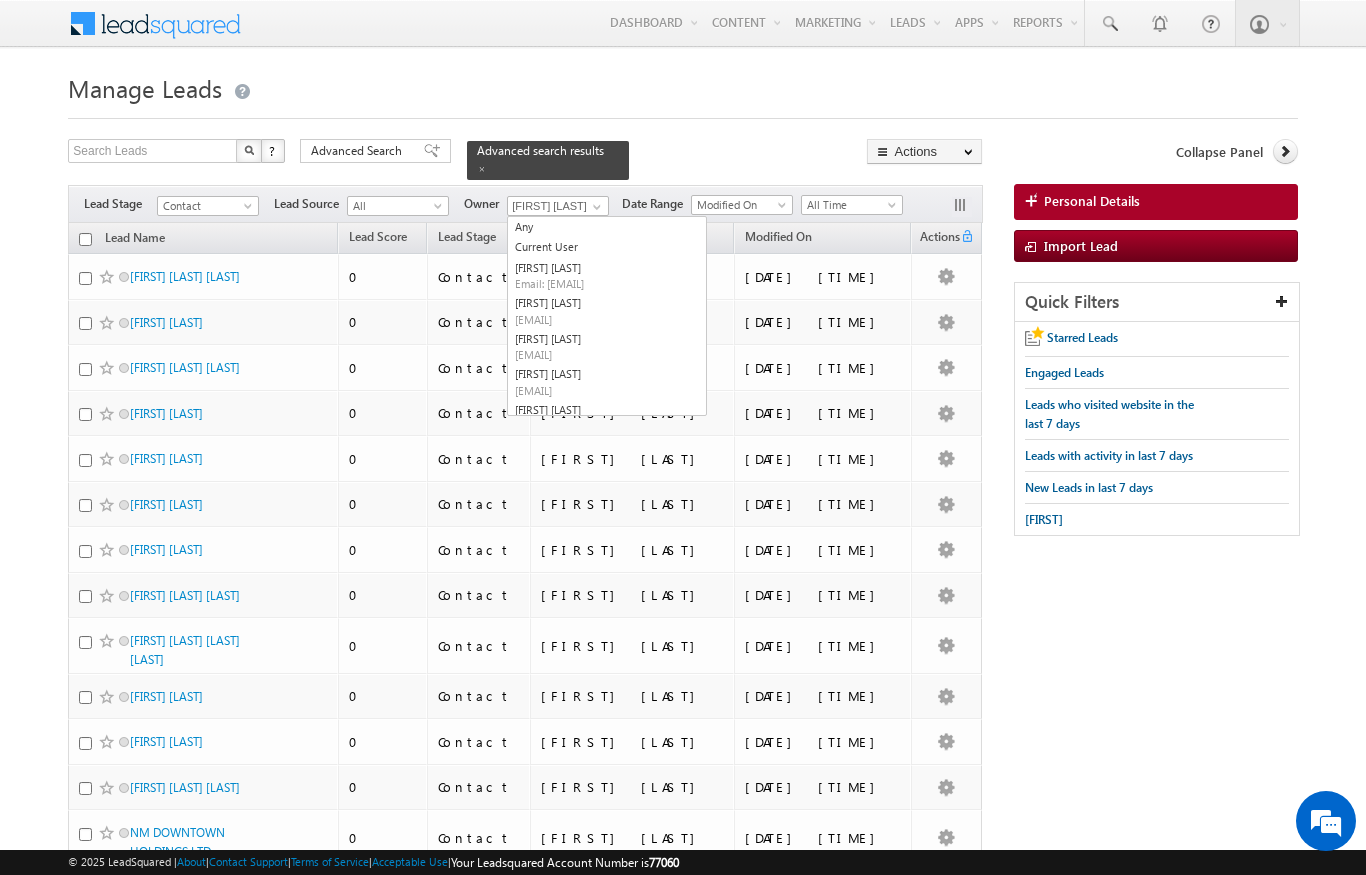 click on "Manage Leads" at bounding box center [682, 86] 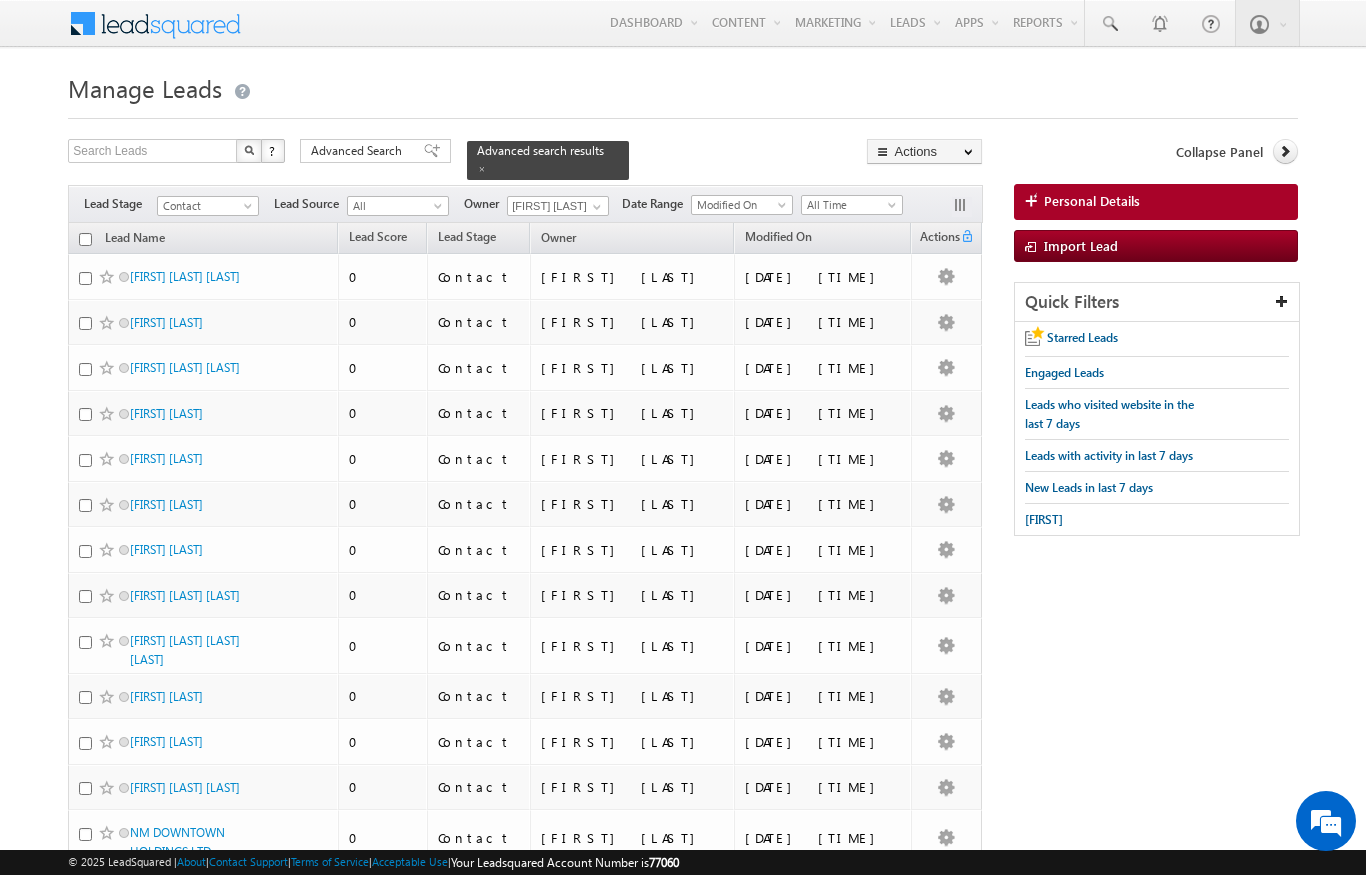 click on "Lead Name
(sorted descending)" at bounding box center (203, 238) 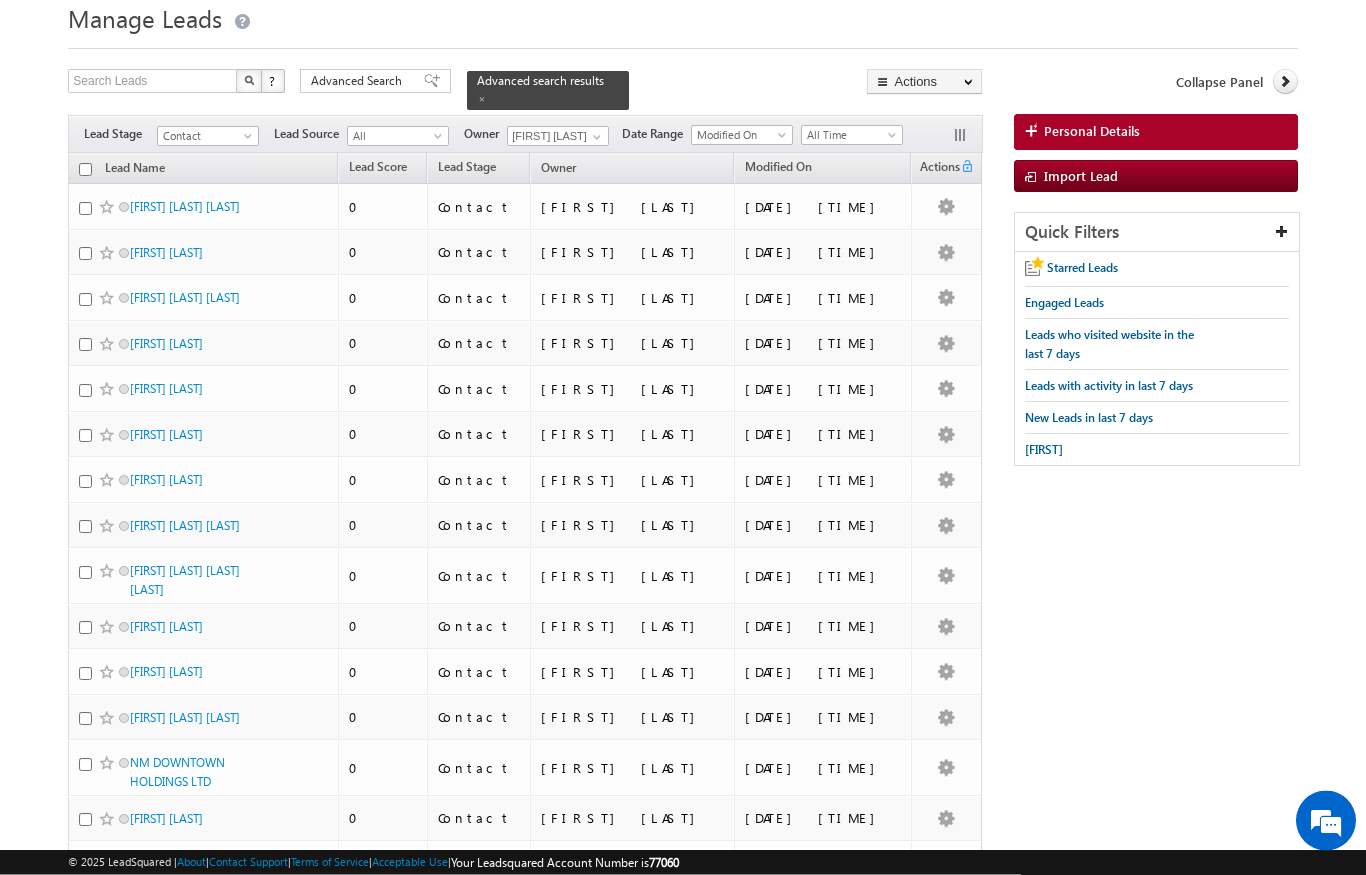 scroll, scrollTop: 0, scrollLeft: 0, axis: both 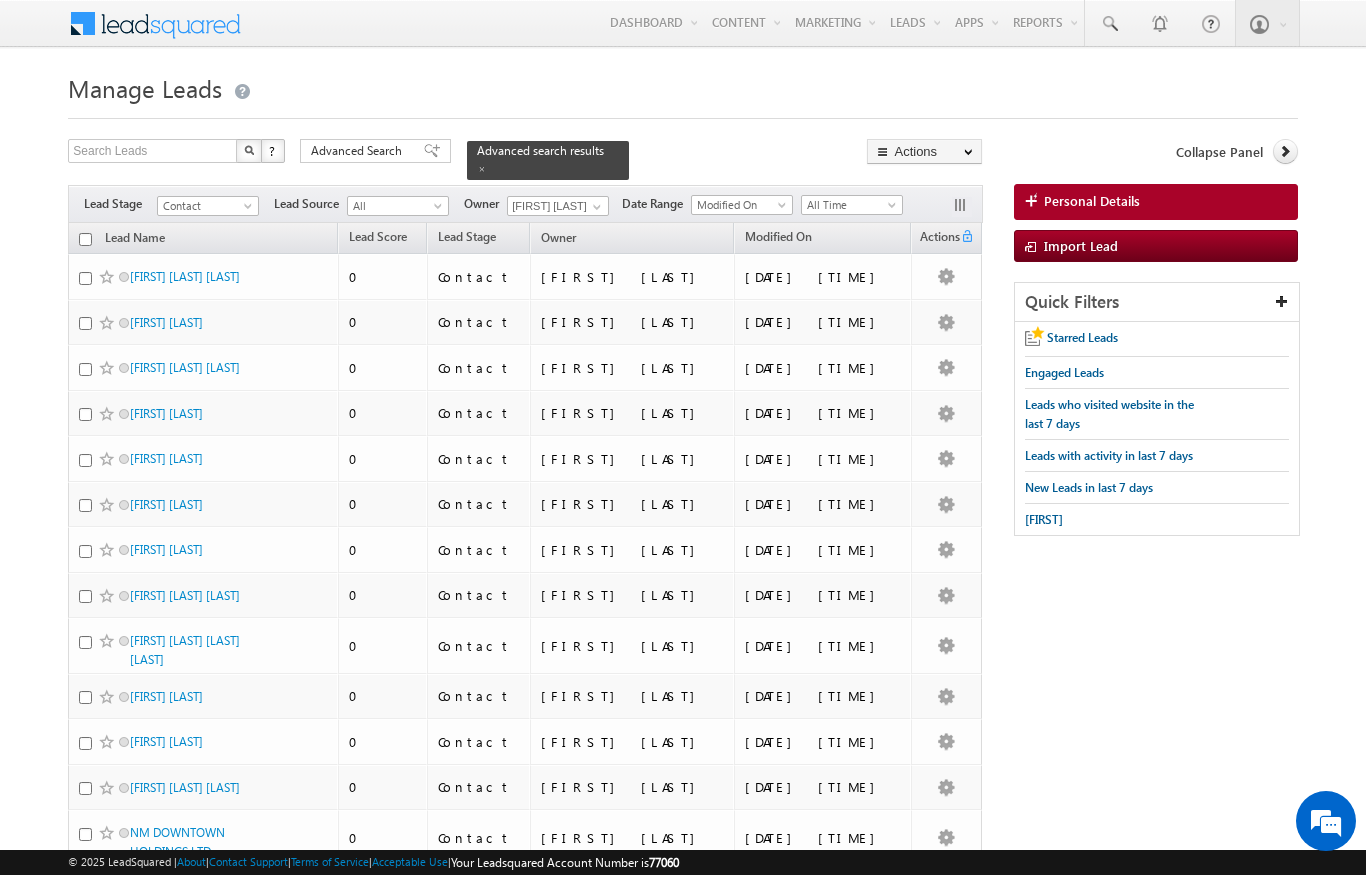 click at bounding box center [85, 239] 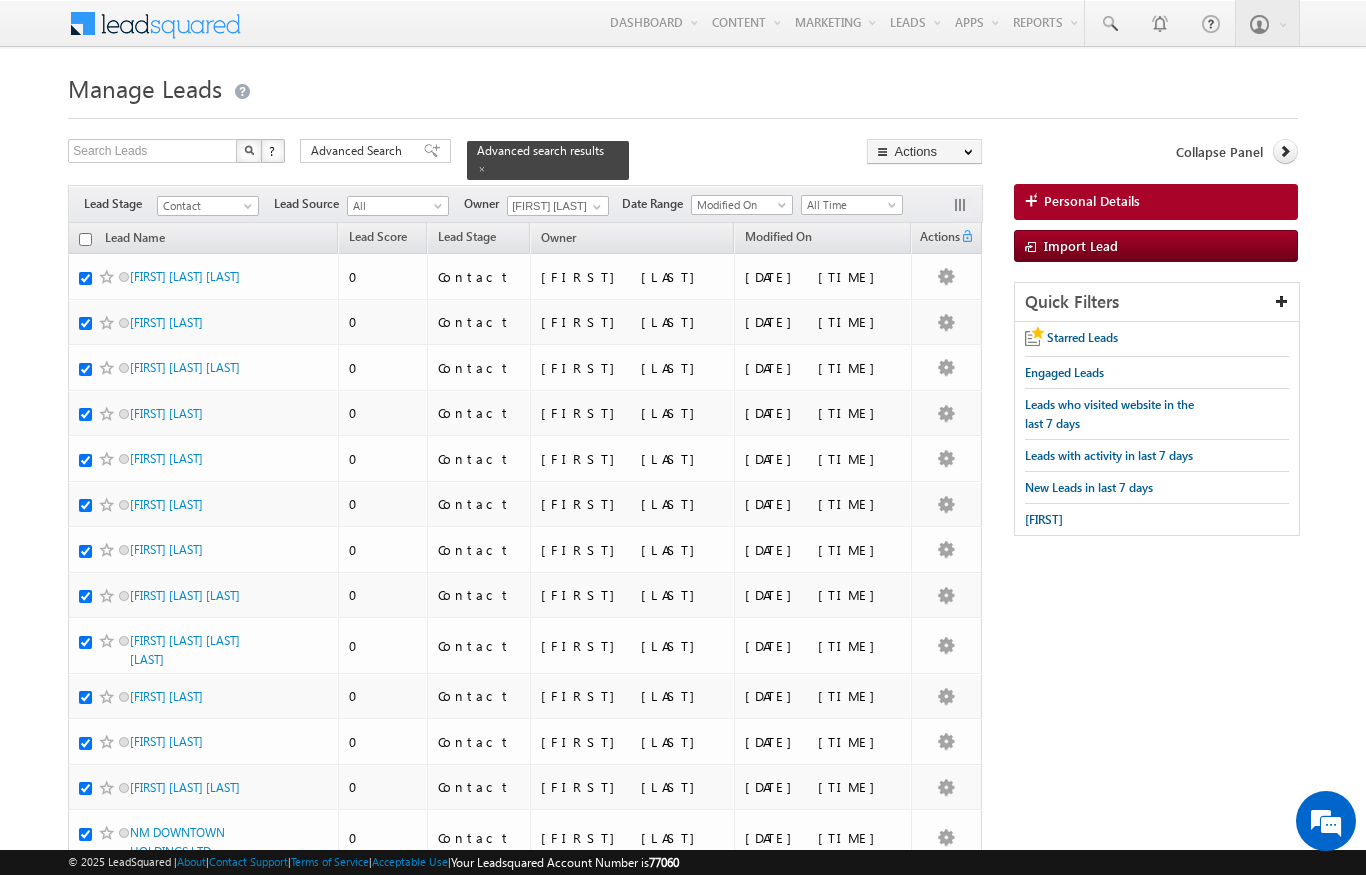 checkbox on "true" 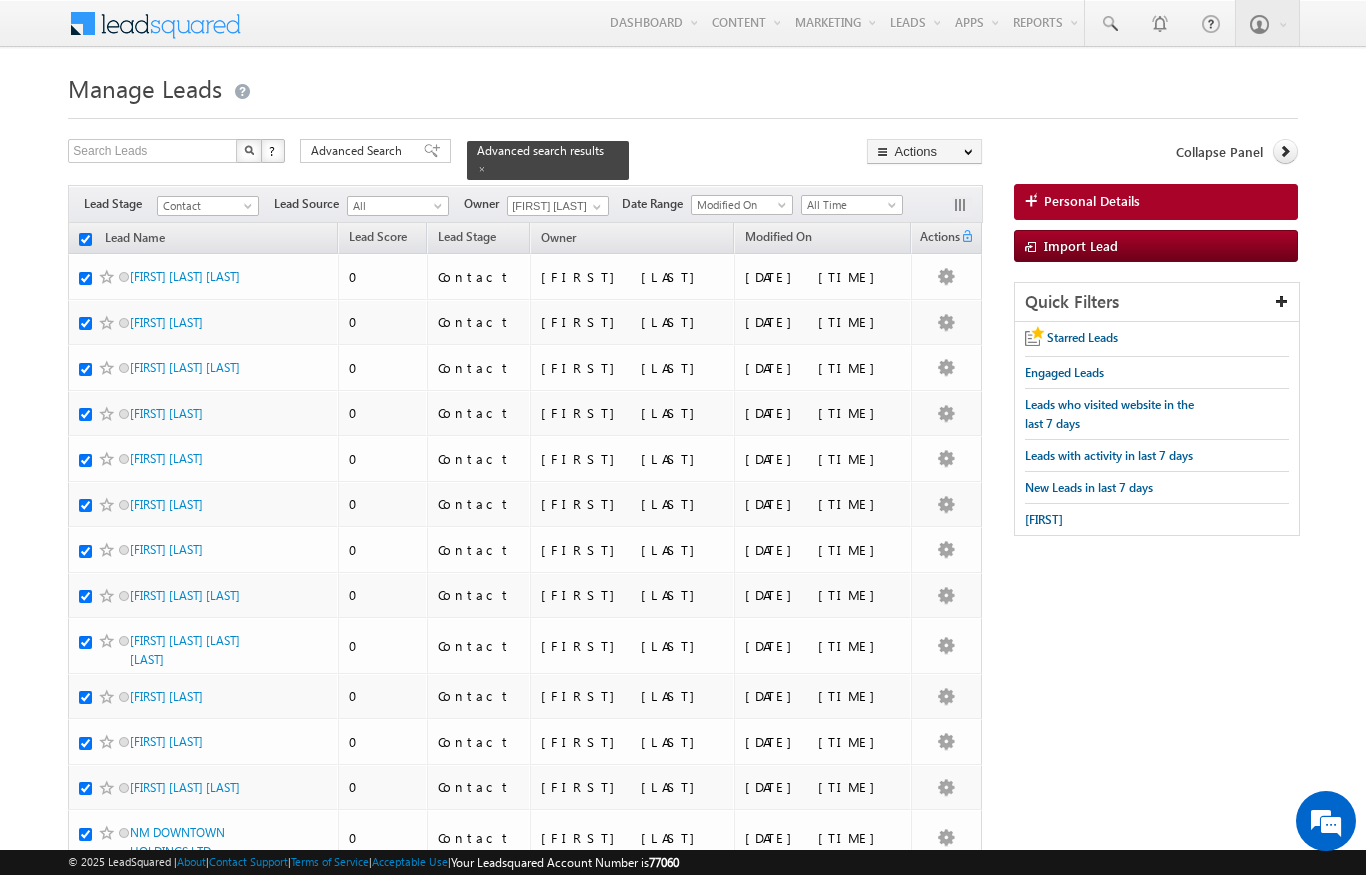 checkbox on "true" 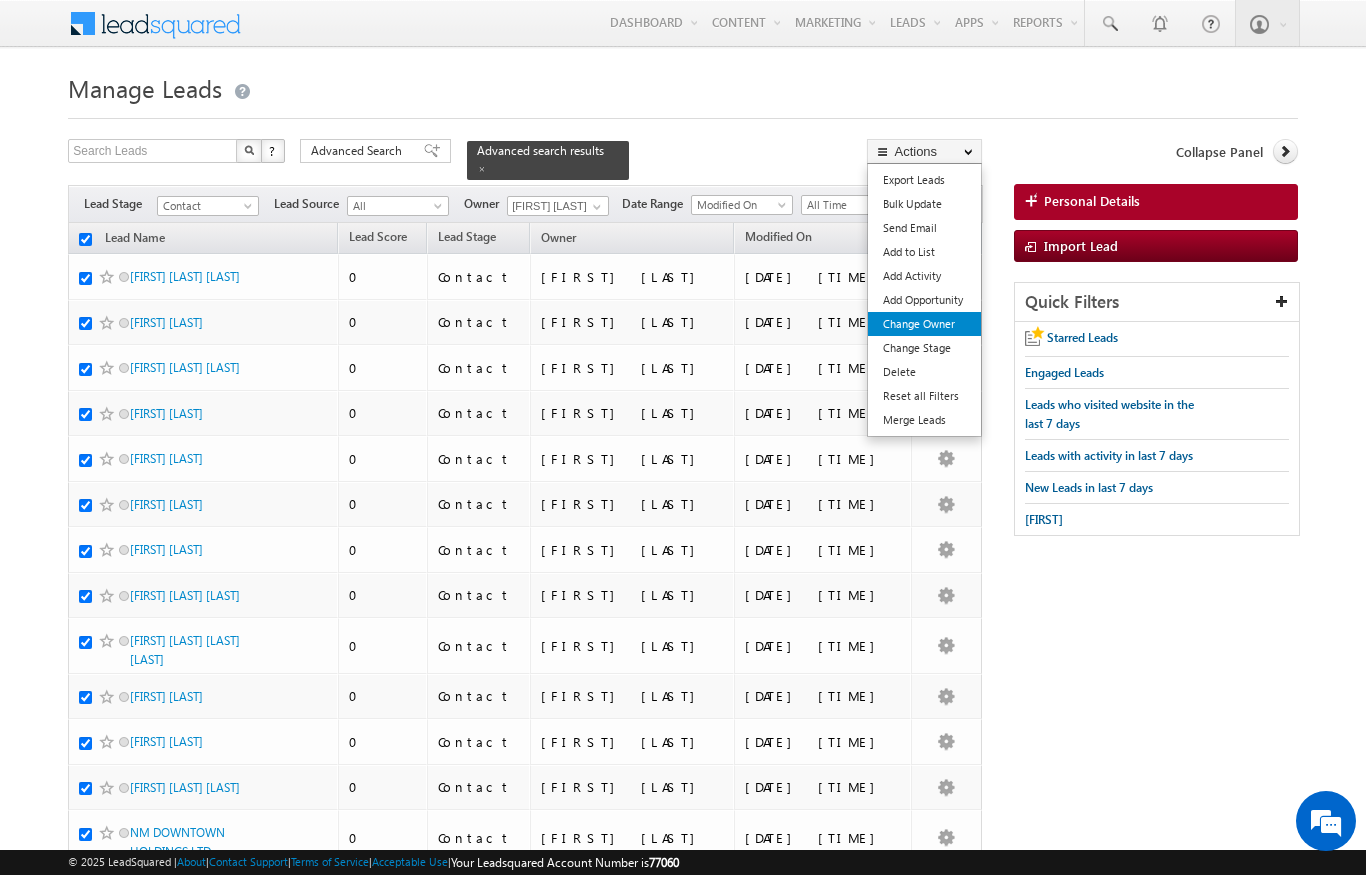 click on "Change Owner" at bounding box center [924, 324] 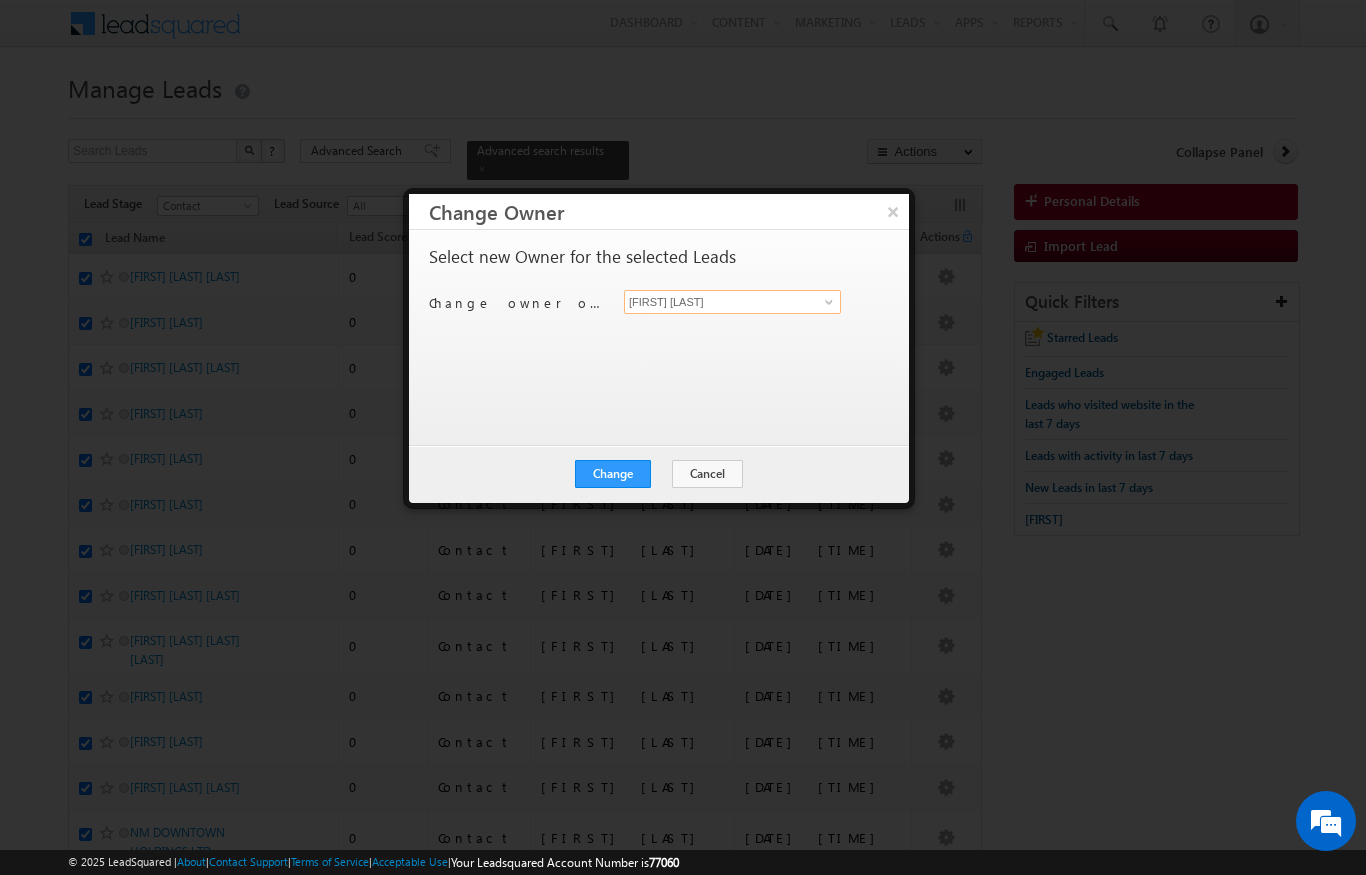 click on "[FIRST] [LAST]" at bounding box center [732, 302] 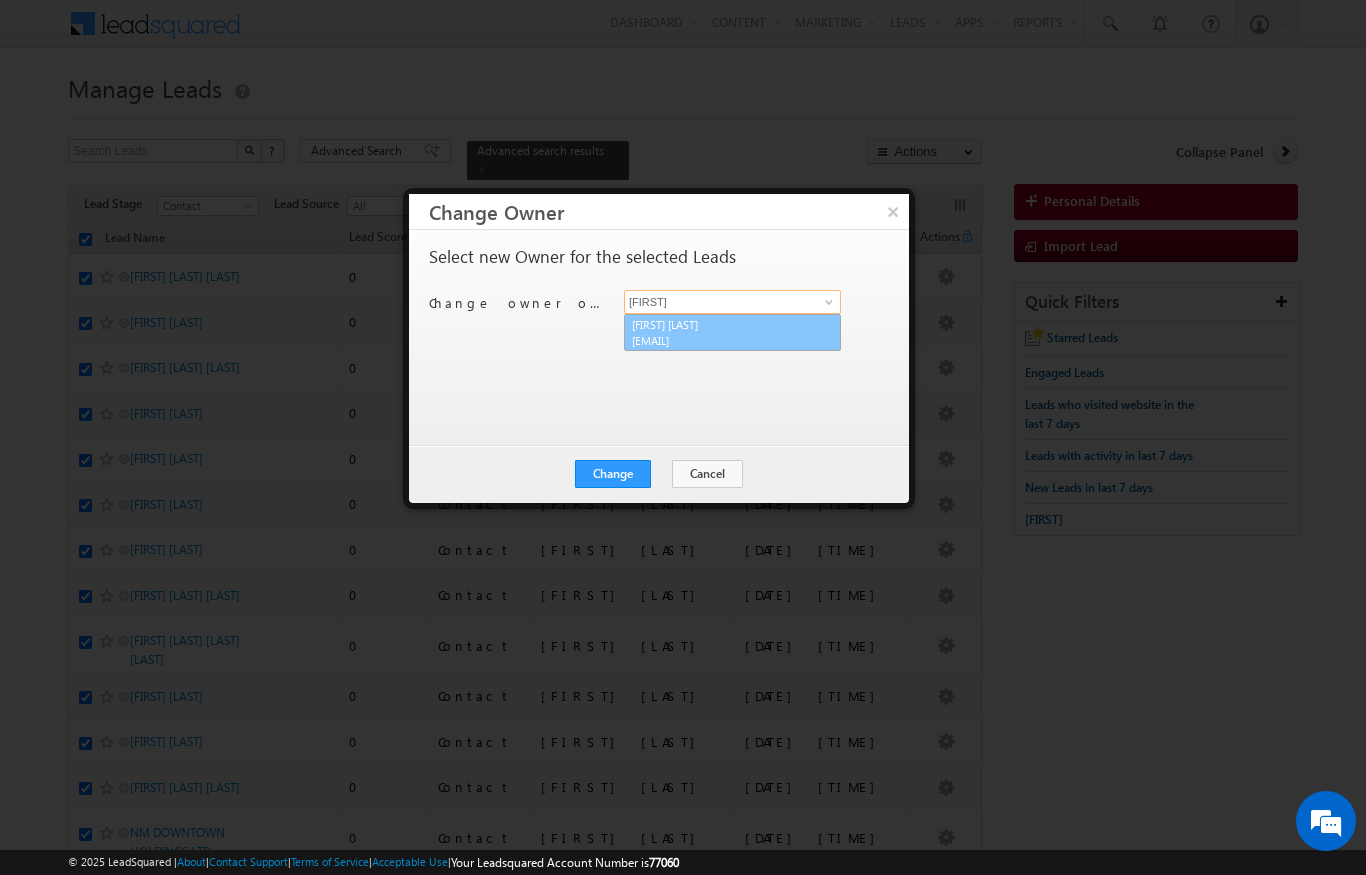 click on "[FIRST] [LAST] [EMAIL]" at bounding box center (732, 333) 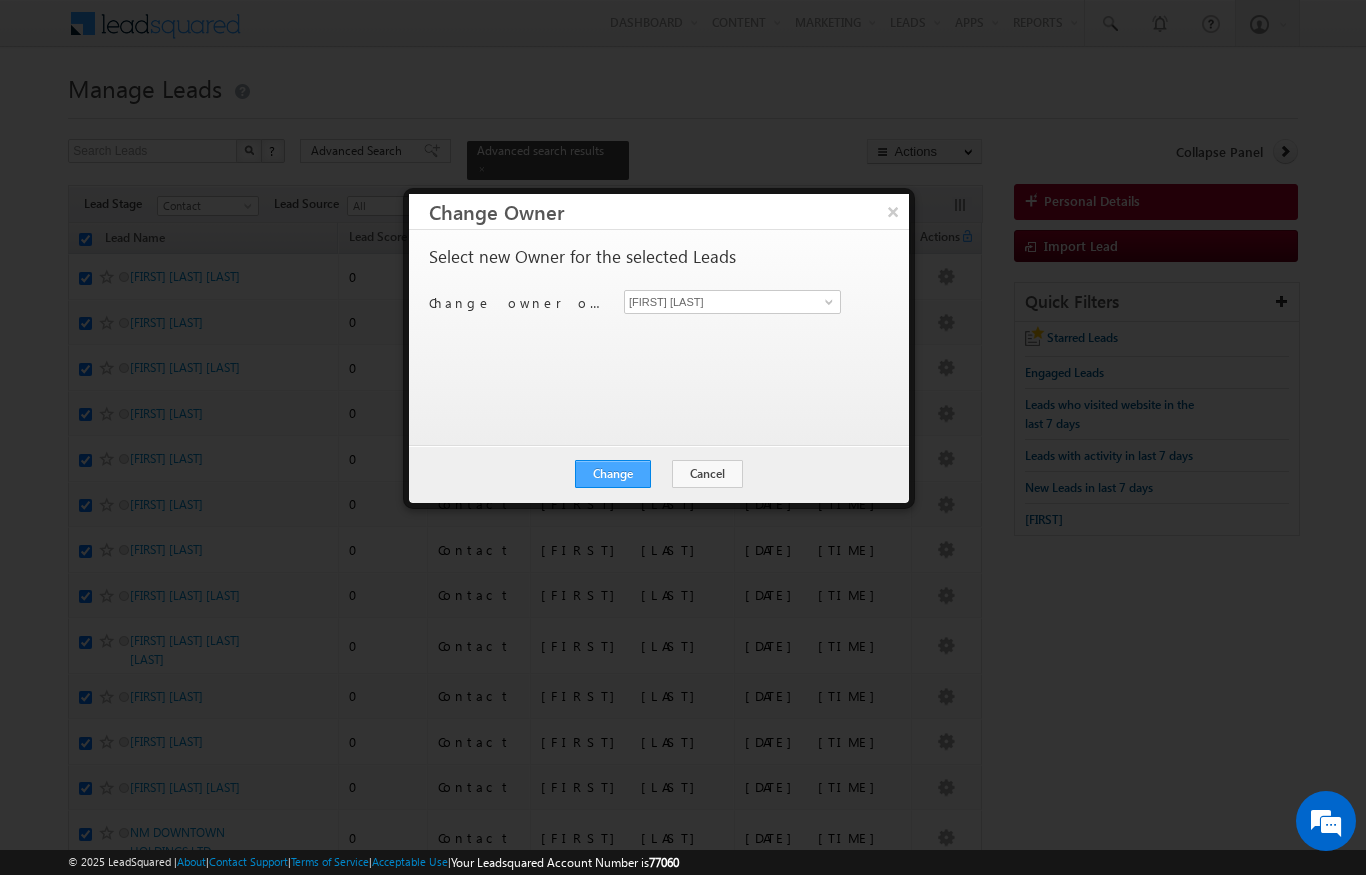 click on "Change" at bounding box center (613, 474) 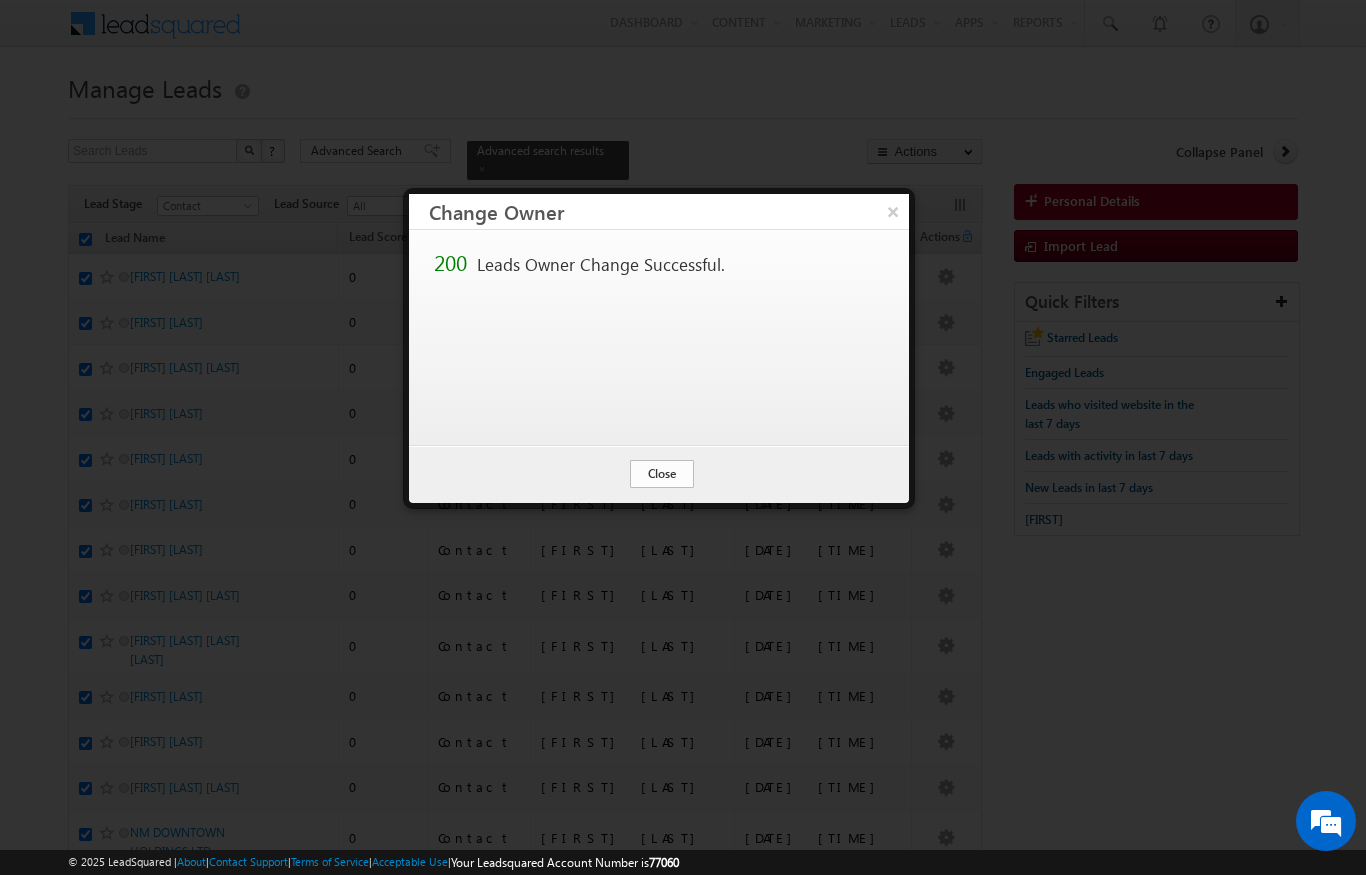 click on "Close" at bounding box center [662, 474] 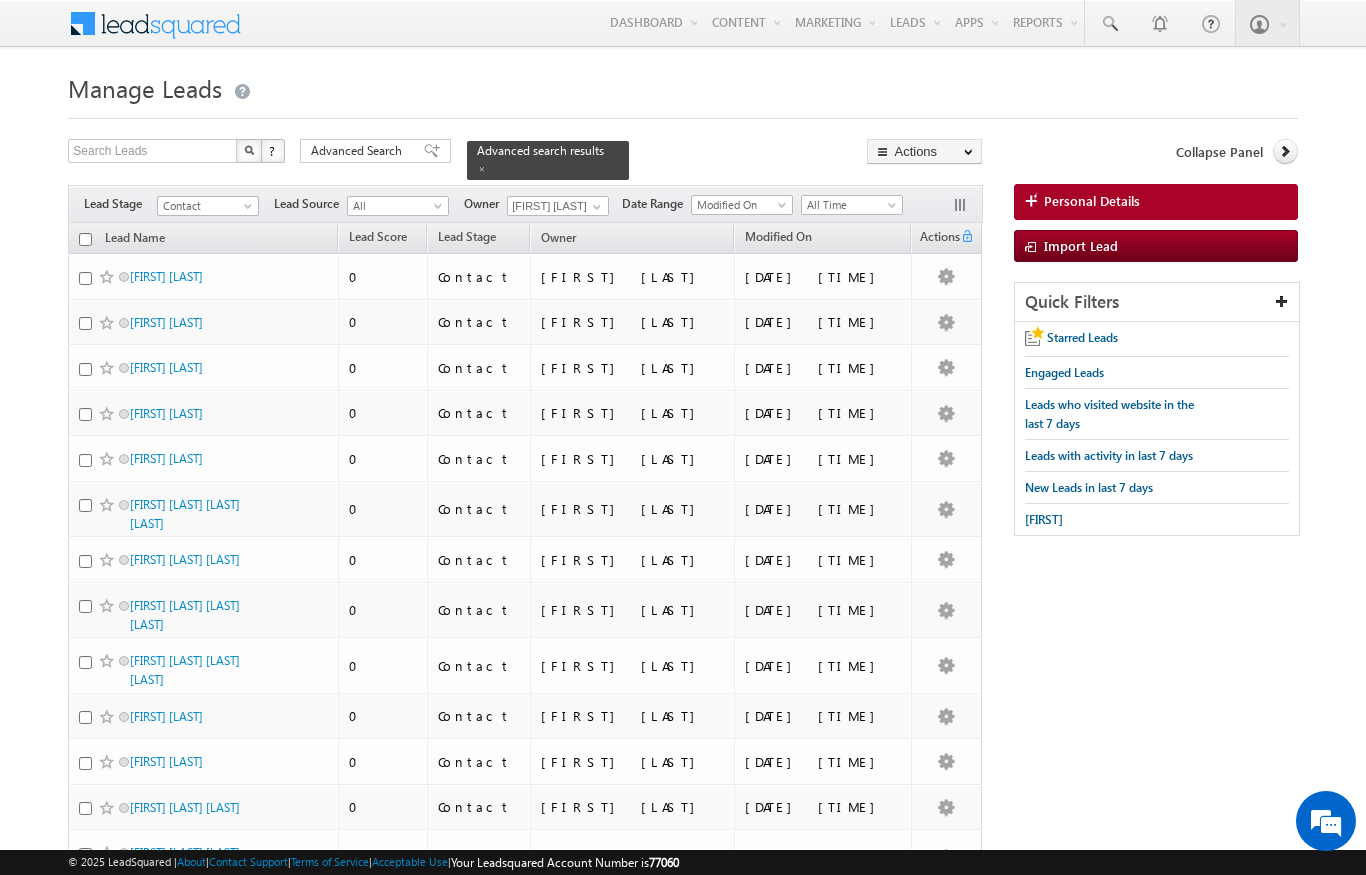 click at bounding box center (85, 239) 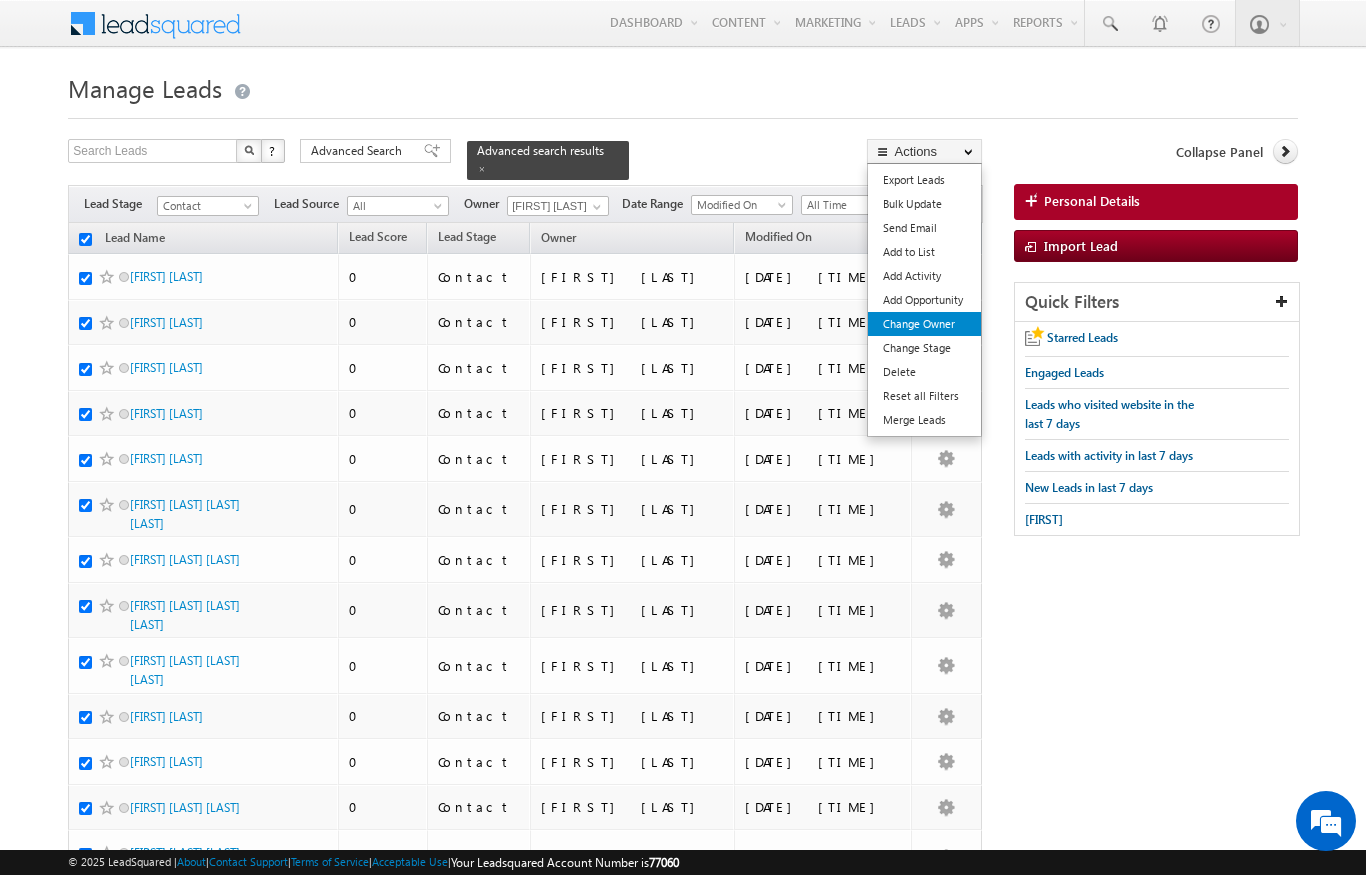 click on "Change Owner" at bounding box center (924, 324) 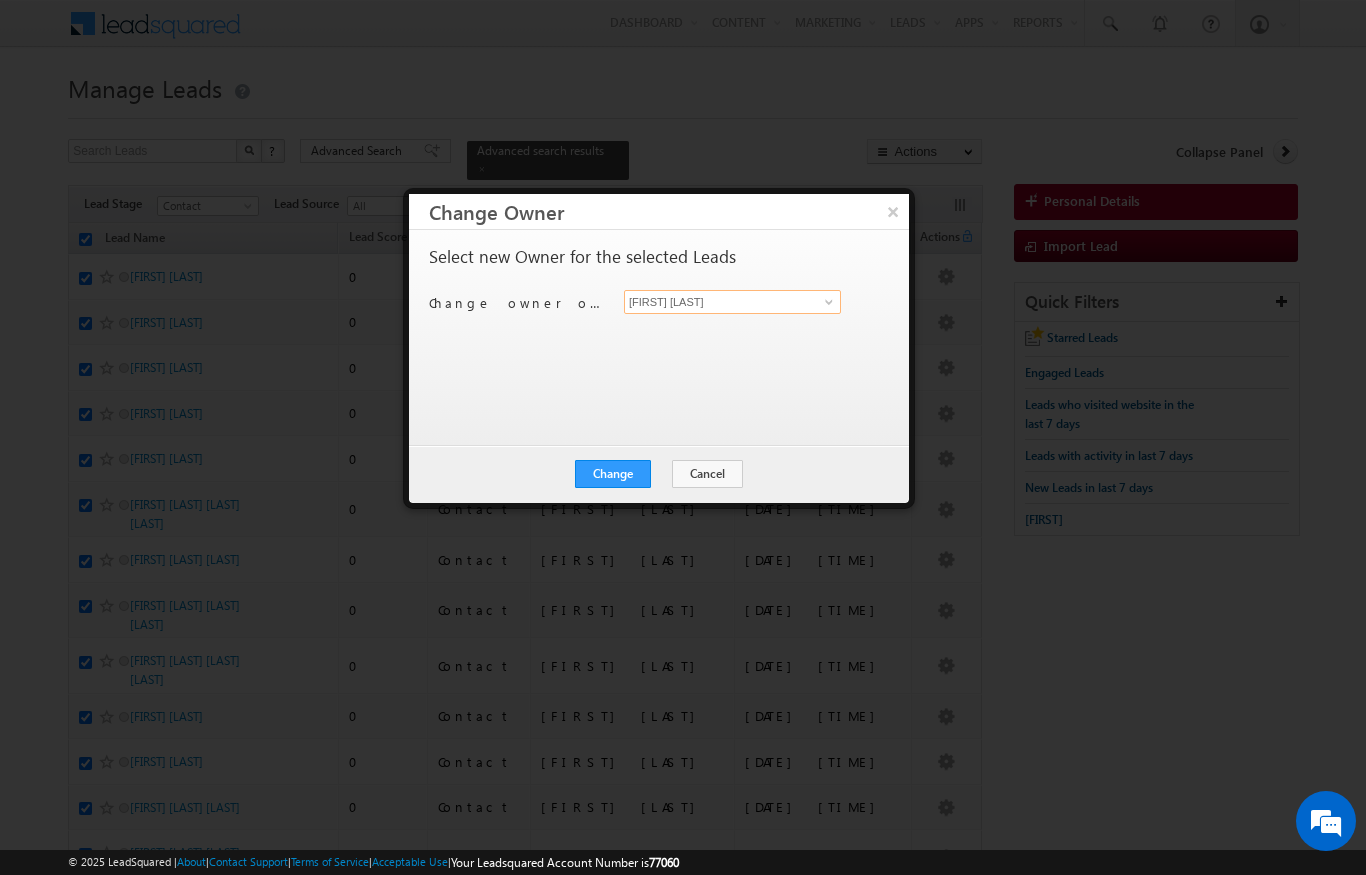 click on "[FIRST] [LAST]" at bounding box center (732, 302) 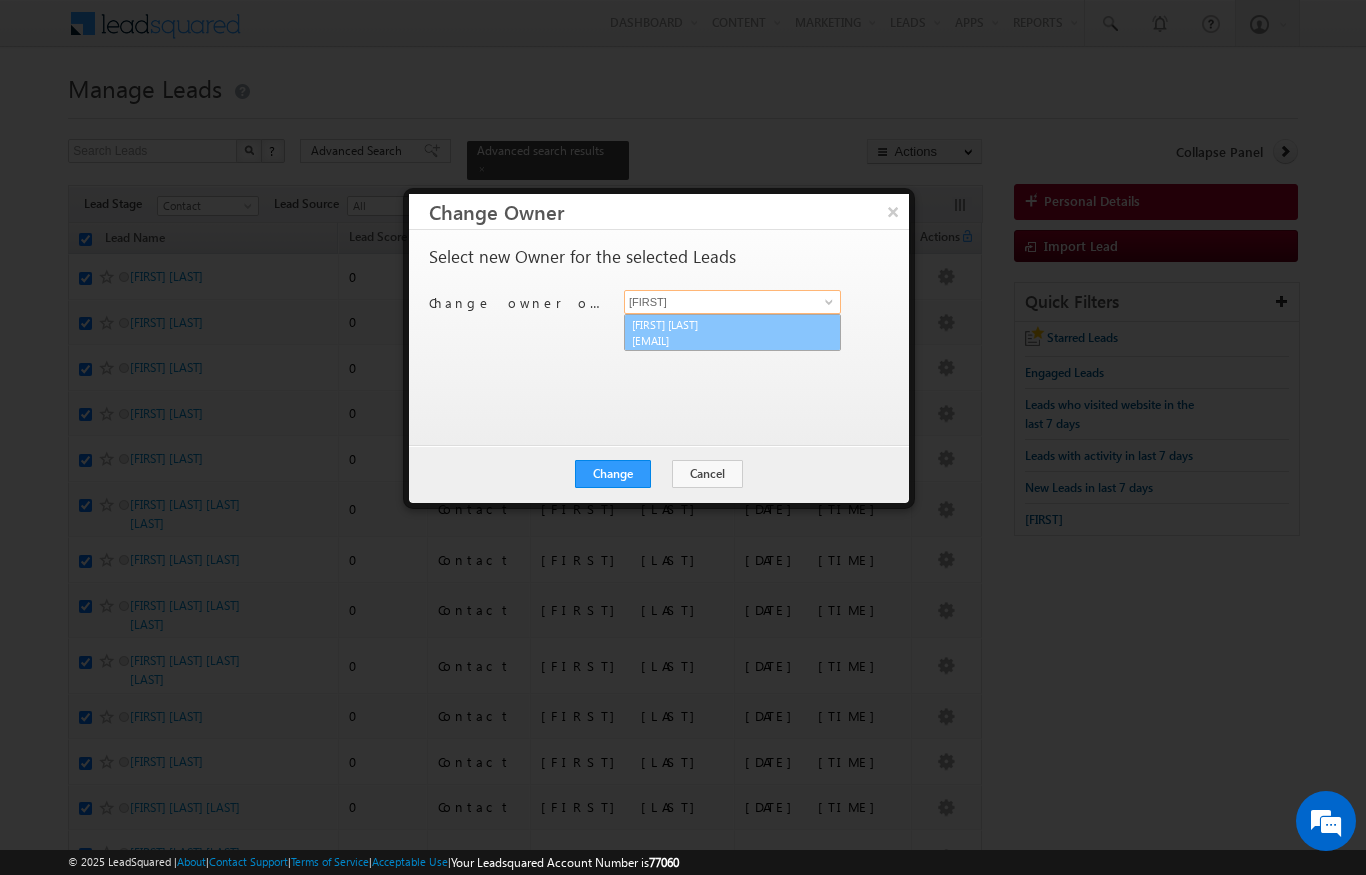 click on "[EMAIL]" at bounding box center [722, 340] 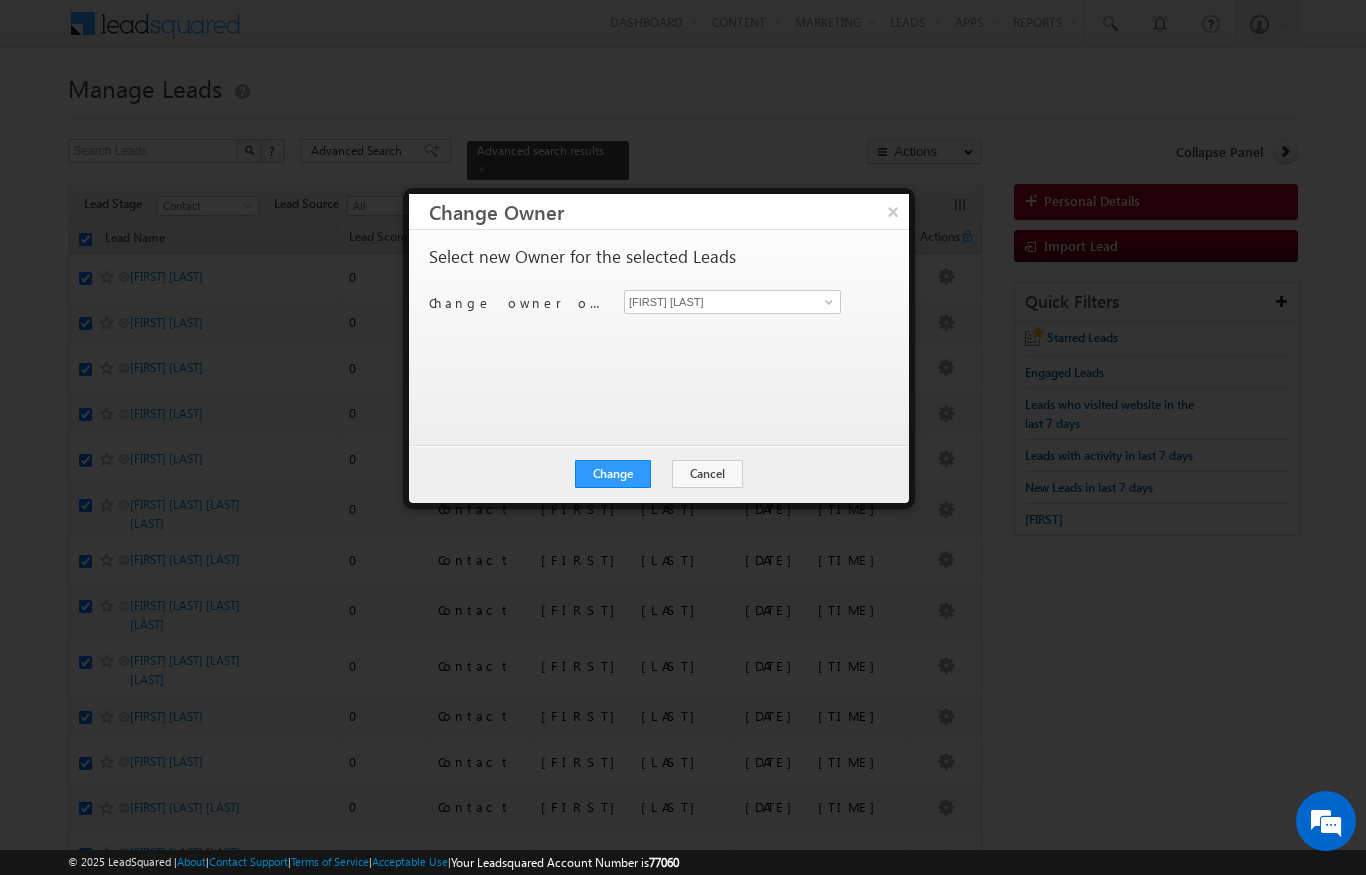 click on "Select new Owner for the selected Leads
Change owner of 200 leads to
[FIRST] [LAST] [FIRST] [LAST] [FIRST] [LAST] [FIRST] [LAST] [FIRST] [LAST] [FIRST] [LAST] [FIRST] [LAST] [FIRST] [LAST] [FIRST] [LAST] [FIRST] [LAST] [FIRST] [LAST] [FIRST] [LAST] [FIRST] [LAST] [FIRST] [LAST] [FIRST] [LAST] [FIRST] [LAST]  [EMAIL]" at bounding box center [659, 337] 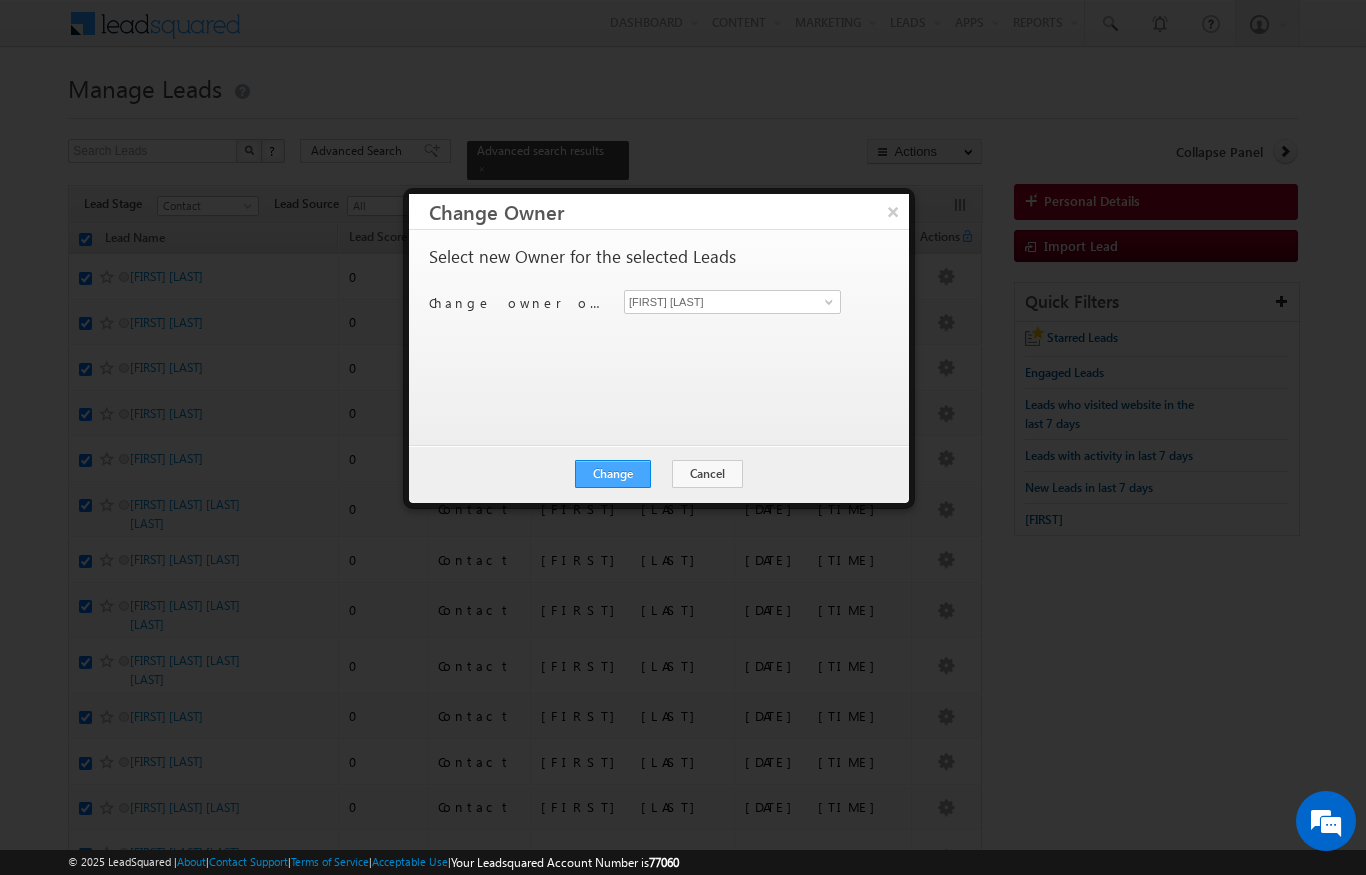 click on "Change" at bounding box center (613, 474) 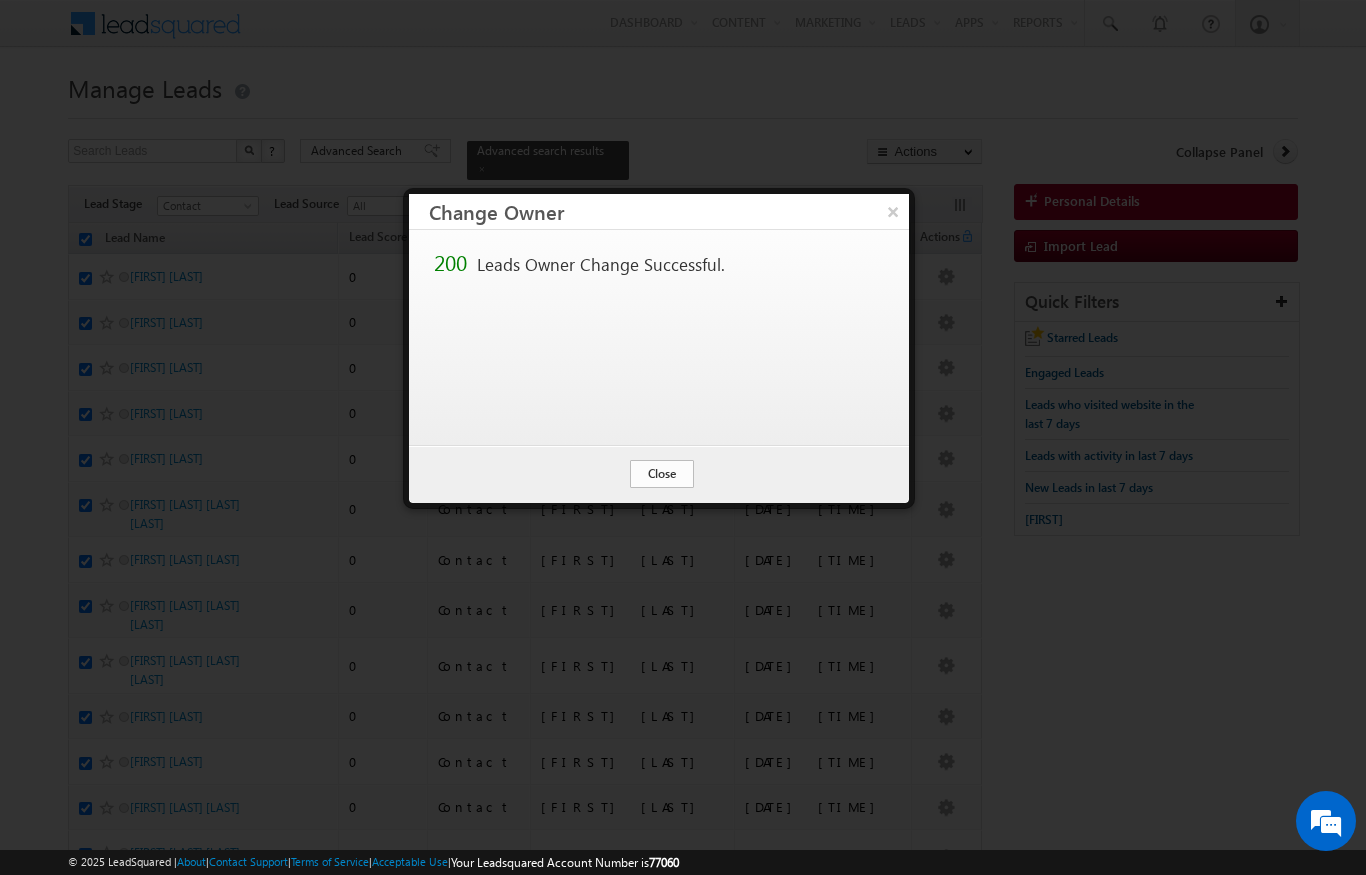 click on "Close" at bounding box center (662, 474) 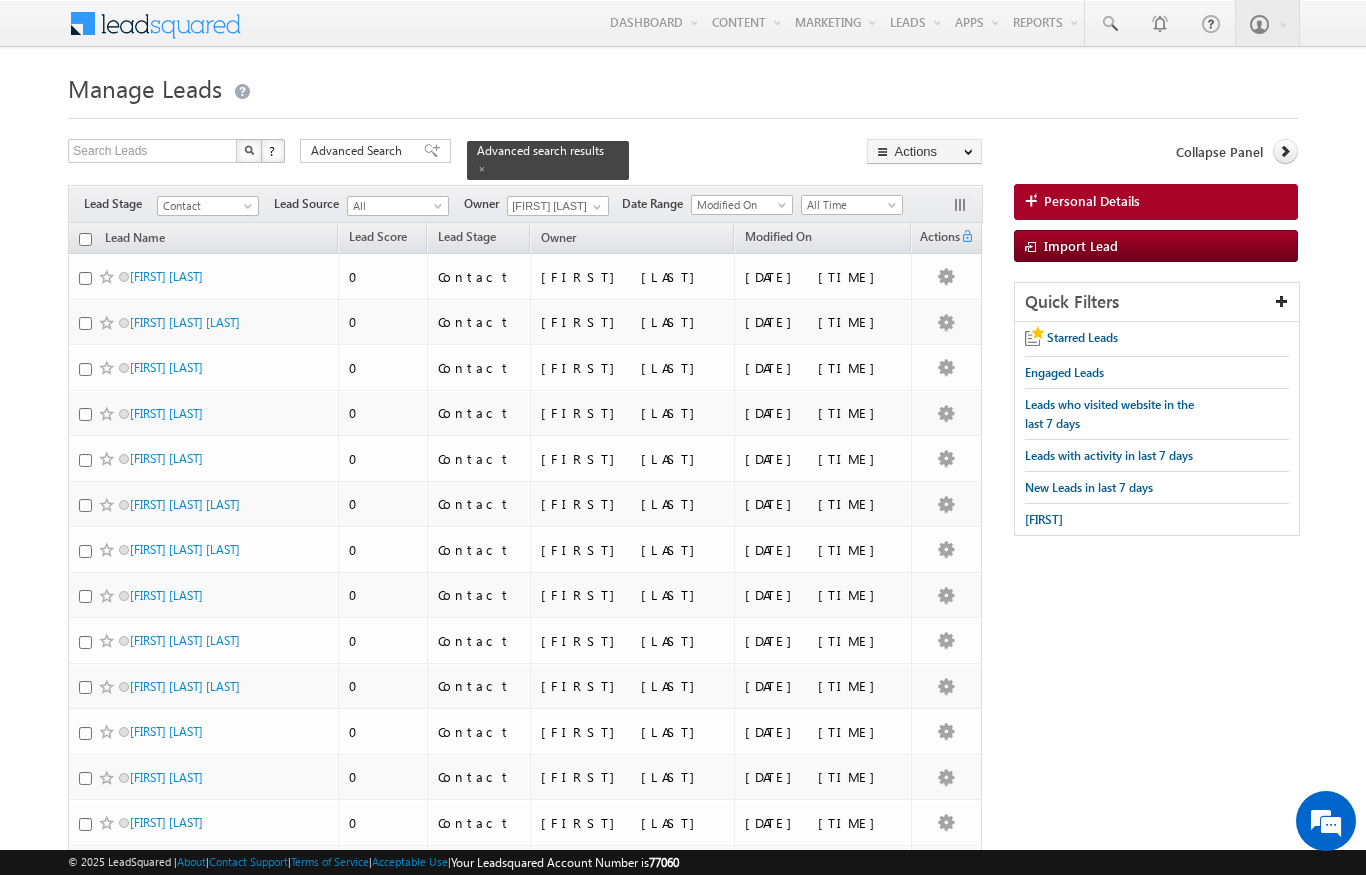 click on "Lead Name
(sorted descending)" at bounding box center (203, 238) 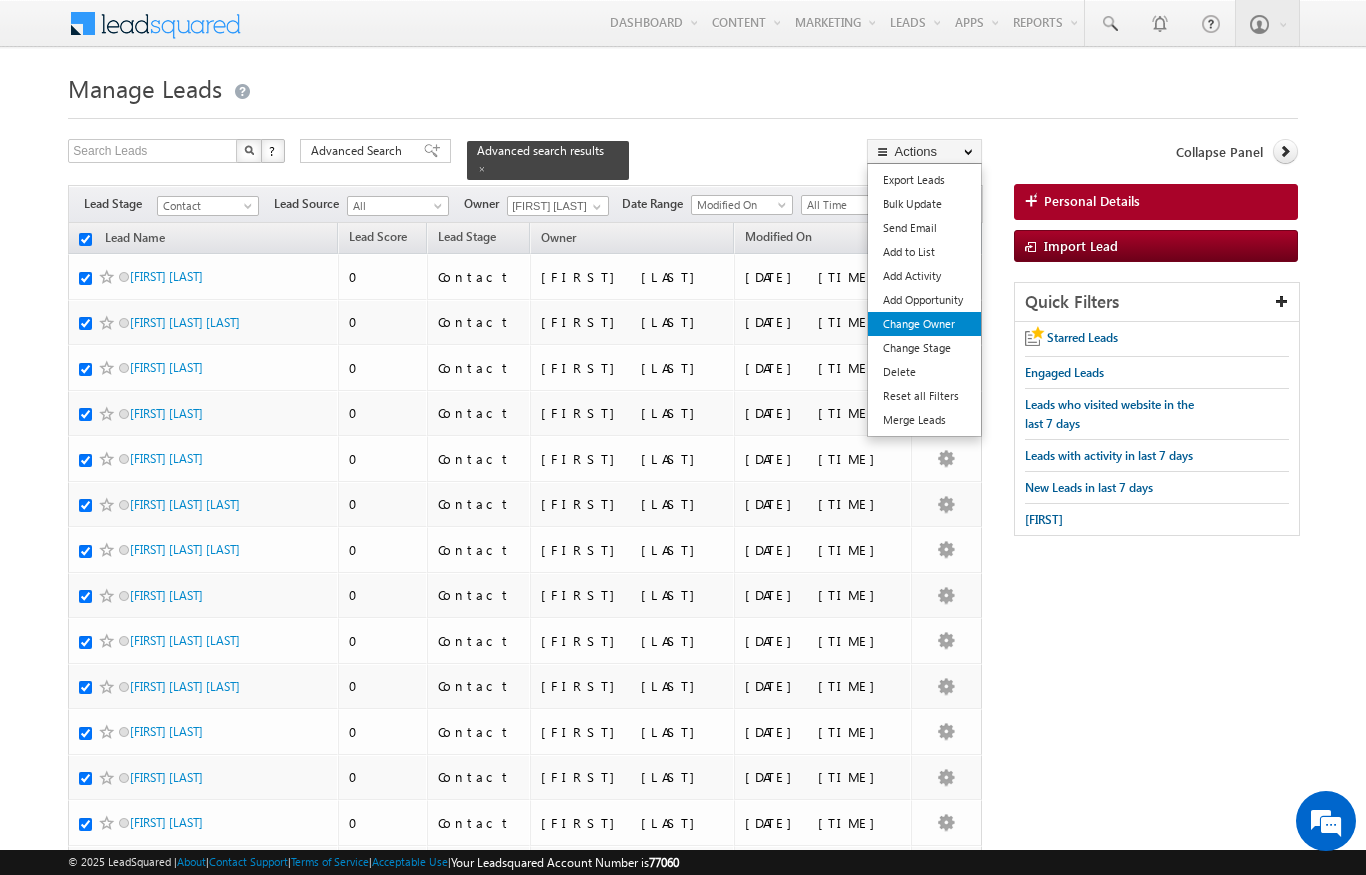 click on "Change Owner" at bounding box center (924, 324) 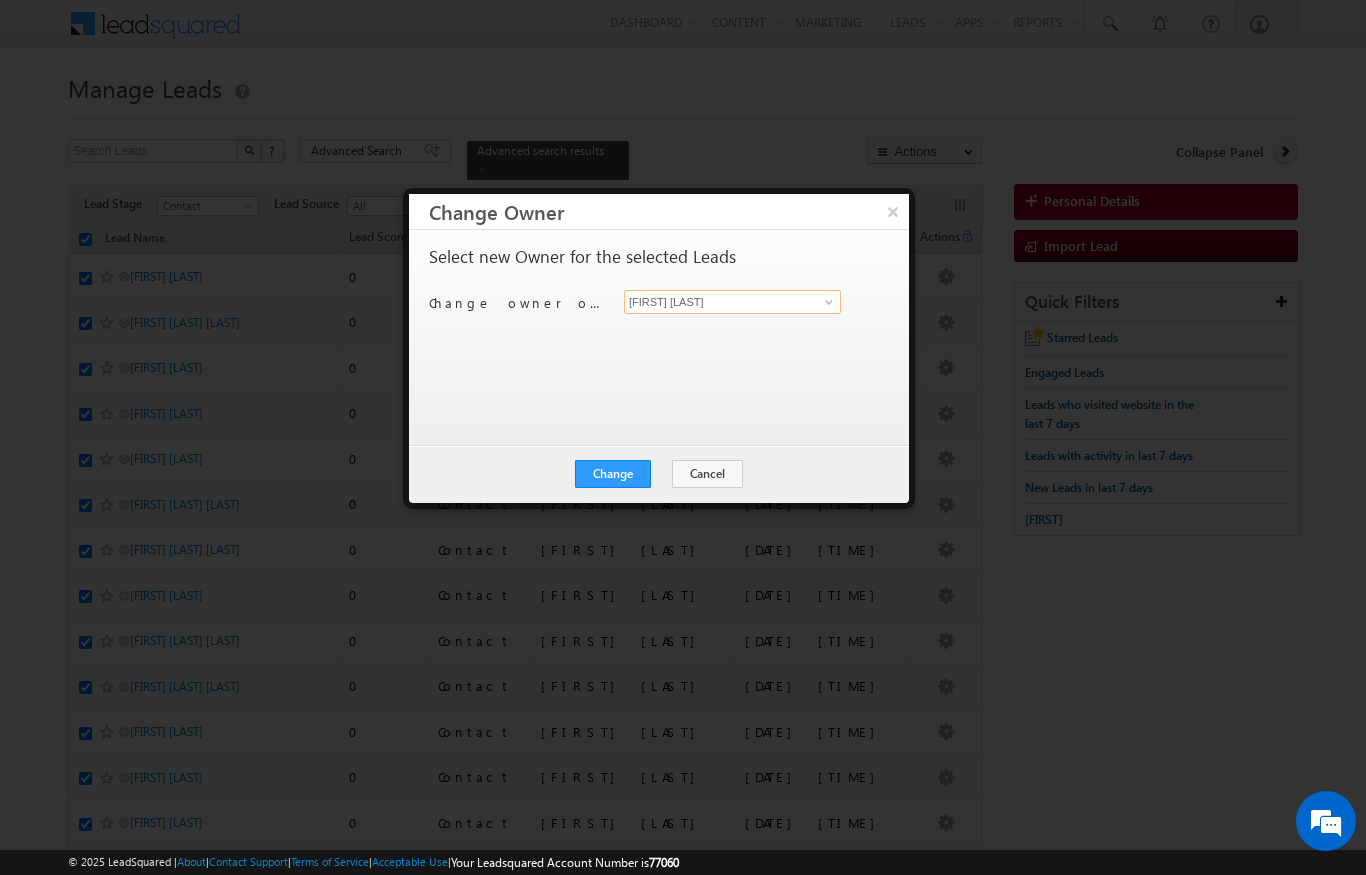 click on "[FIRST] [LAST]" at bounding box center (732, 302) 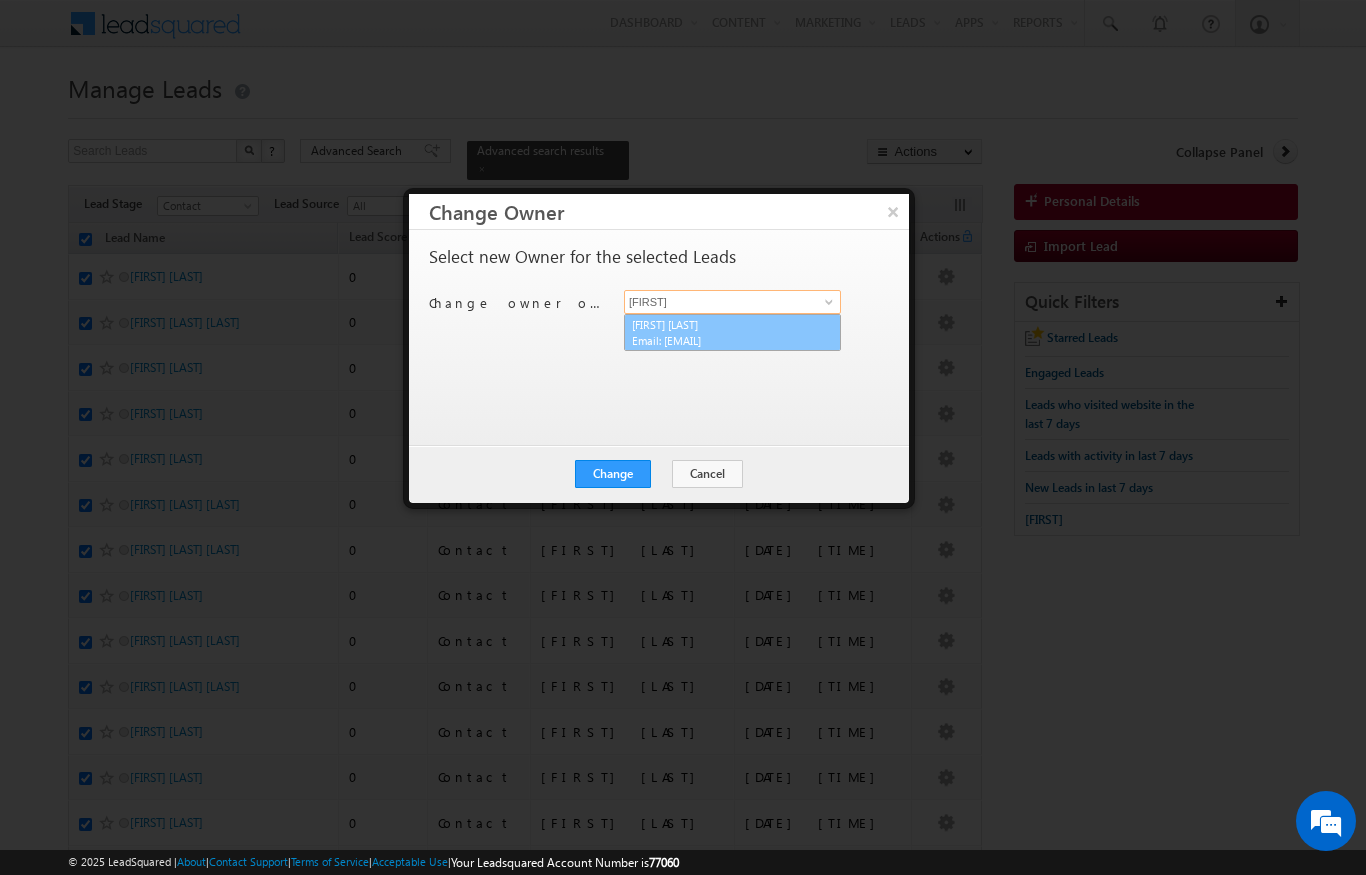 click on "[FIRST] [LAST] [EMAIL]" at bounding box center (732, 333) 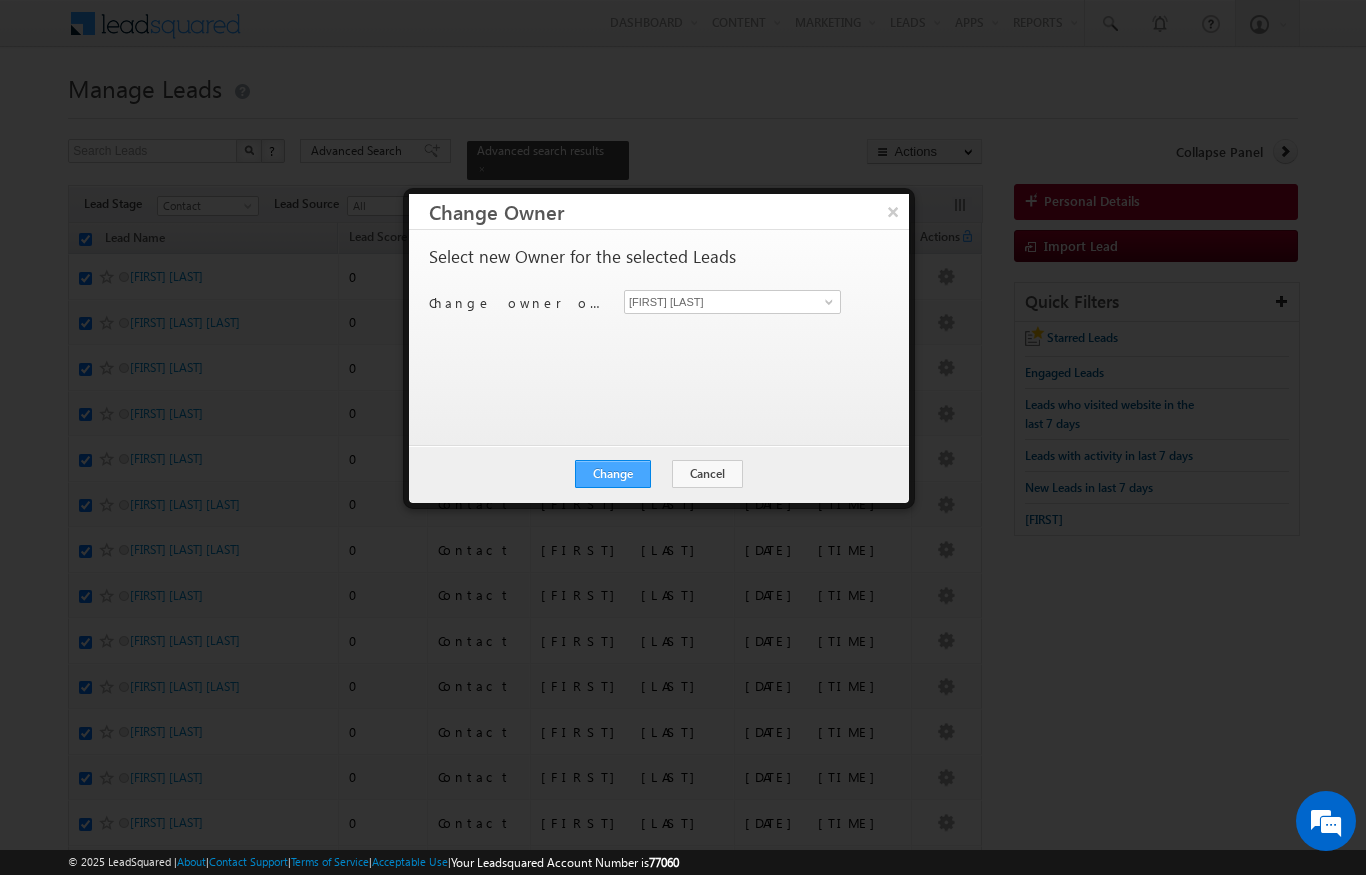 click on "Change" at bounding box center [613, 474] 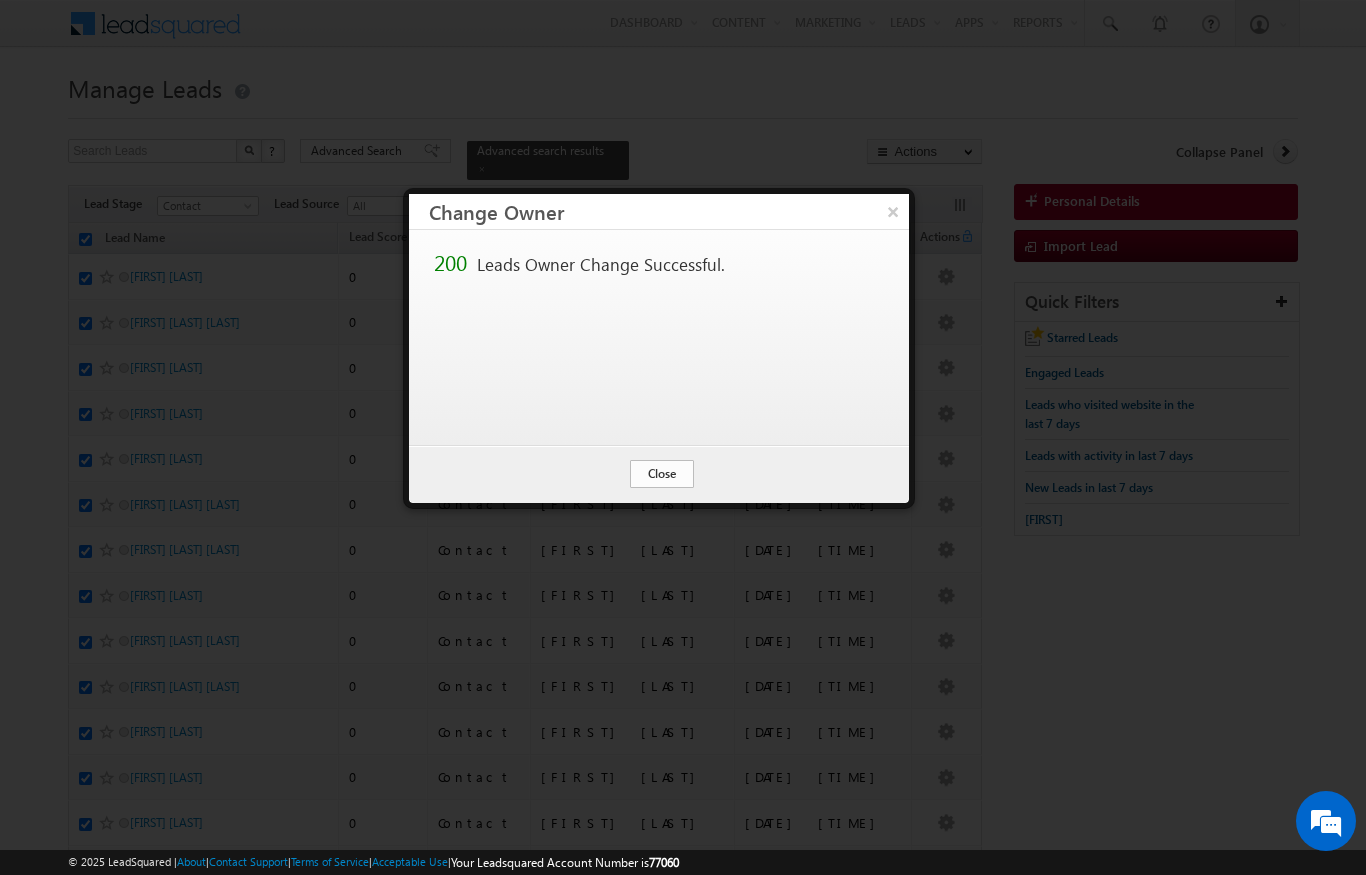 click on "Close" at bounding box center (662, 474) 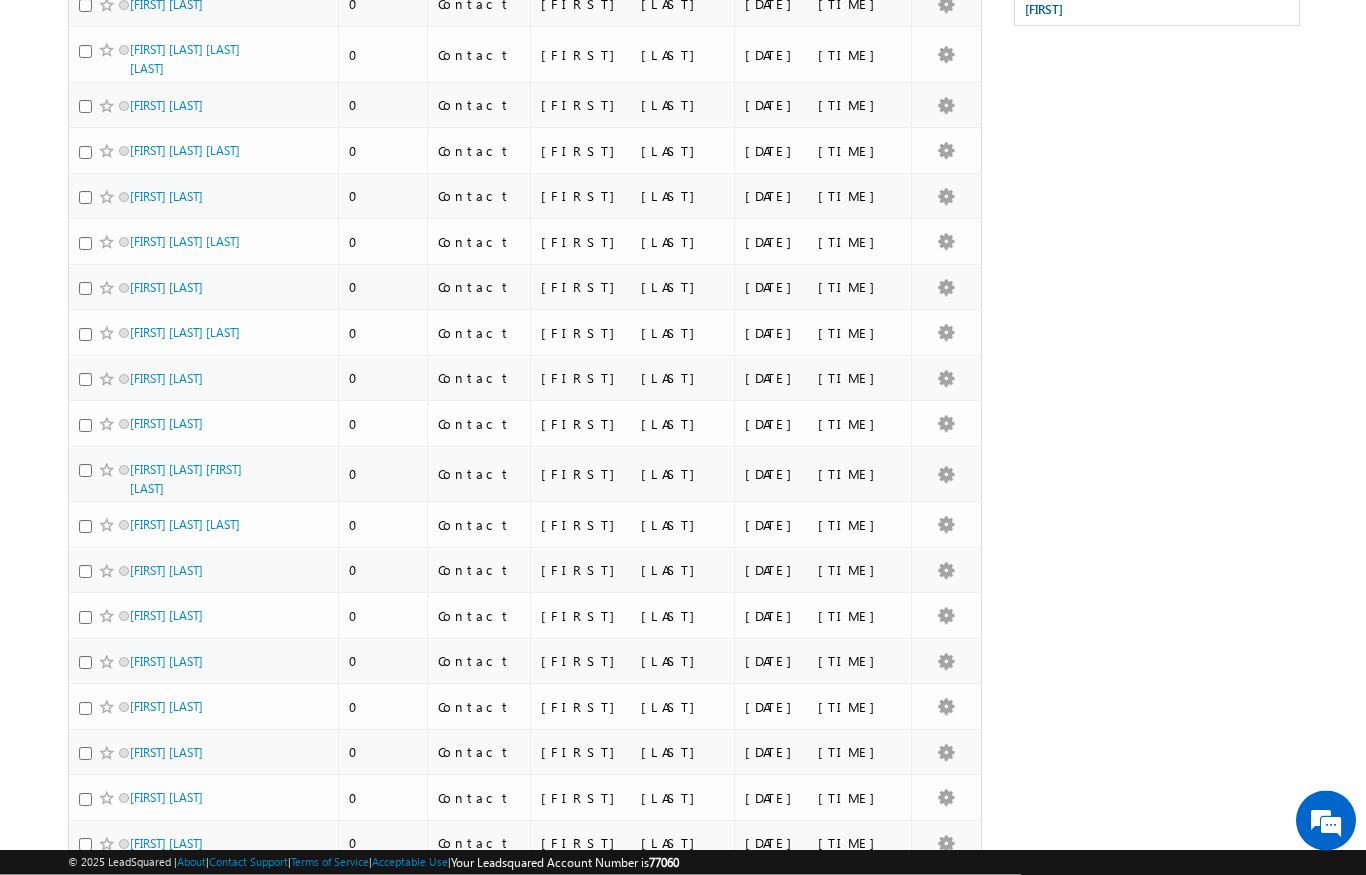 scroll, scrollTop: 0, scrollLeft: 0, axis: both 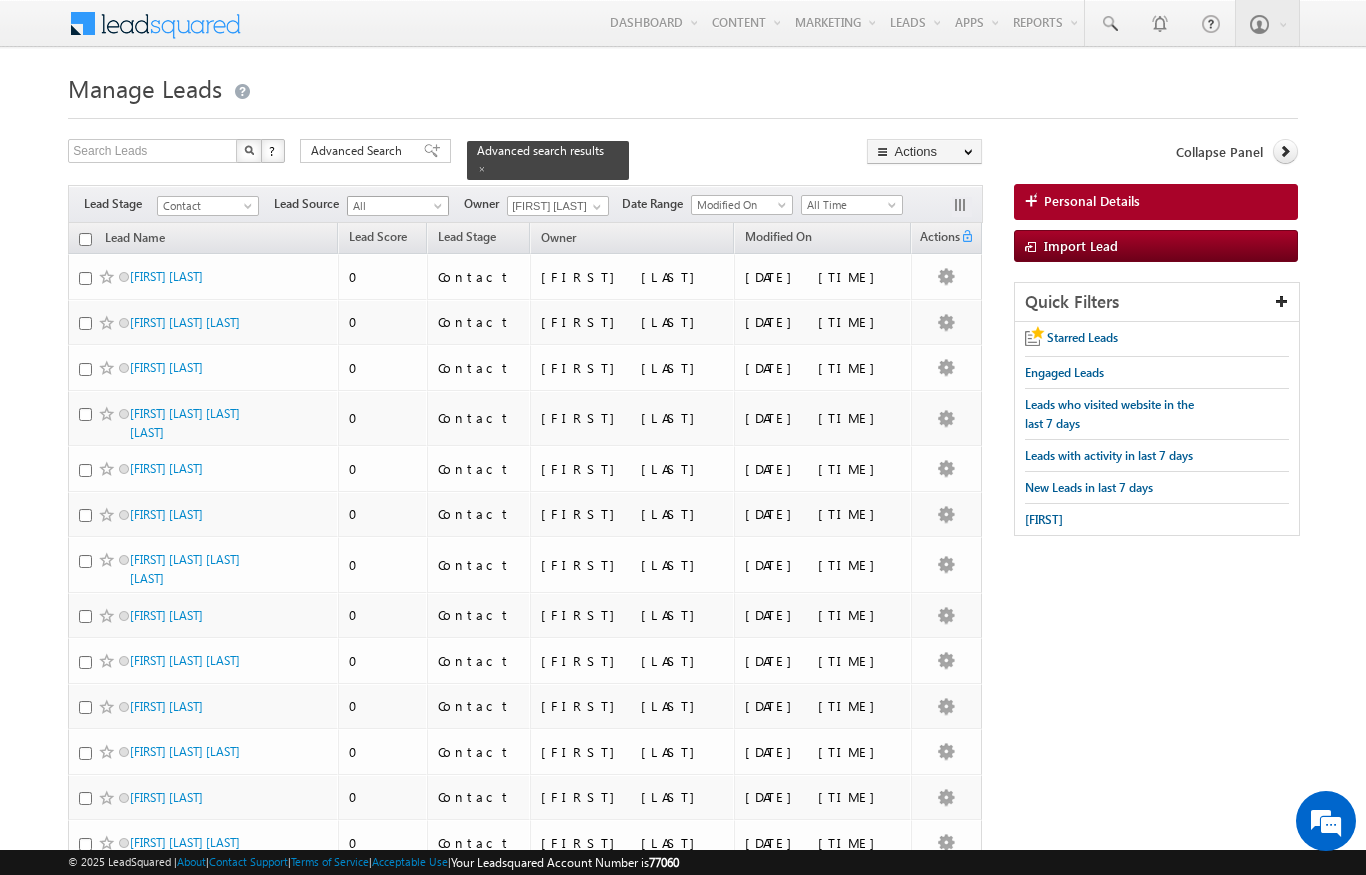 click on "All" at bounding box center [395, 206] 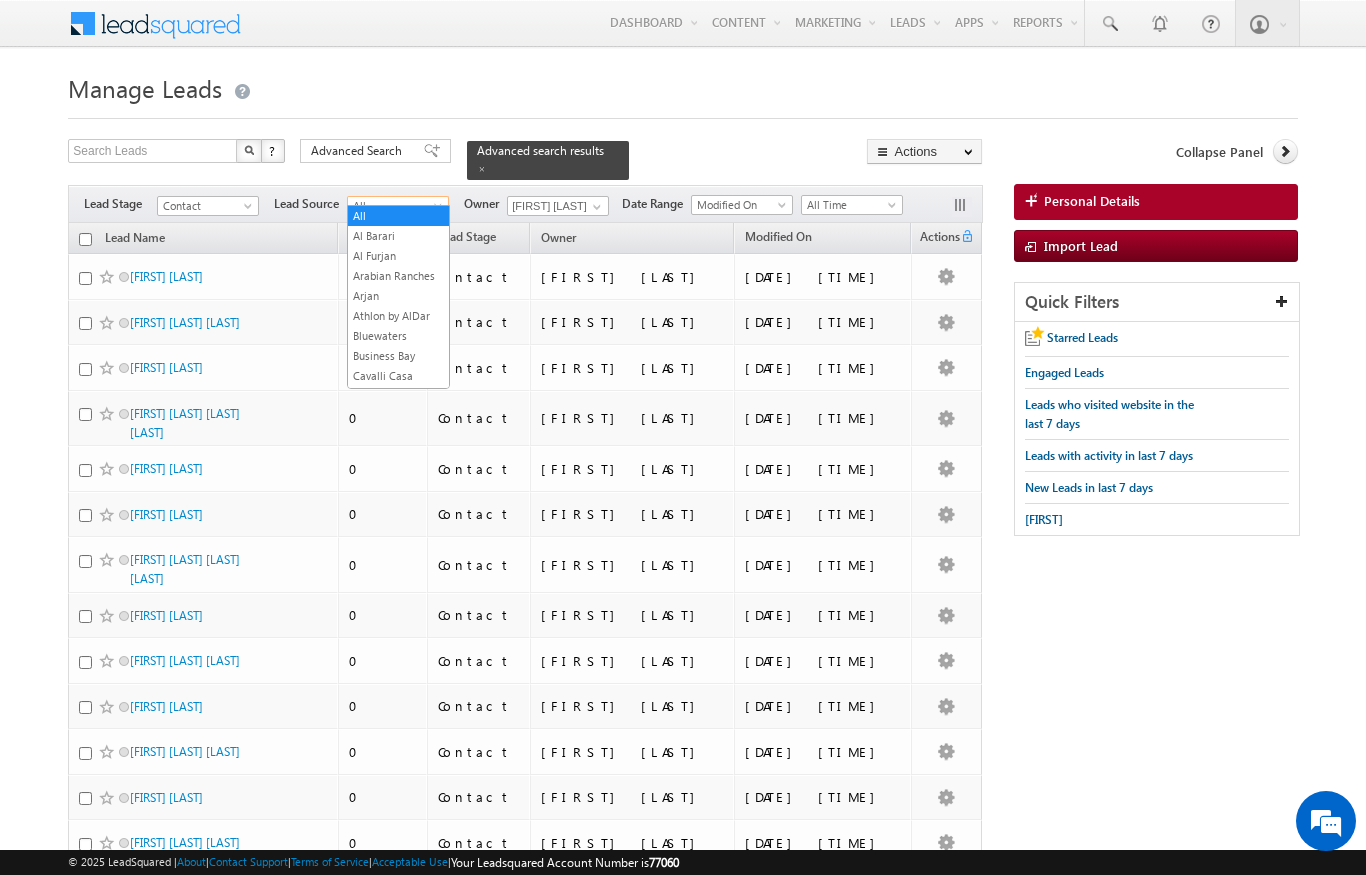 scroll, scrollTop: 1345, scrollLeft: 0, axis: vertical 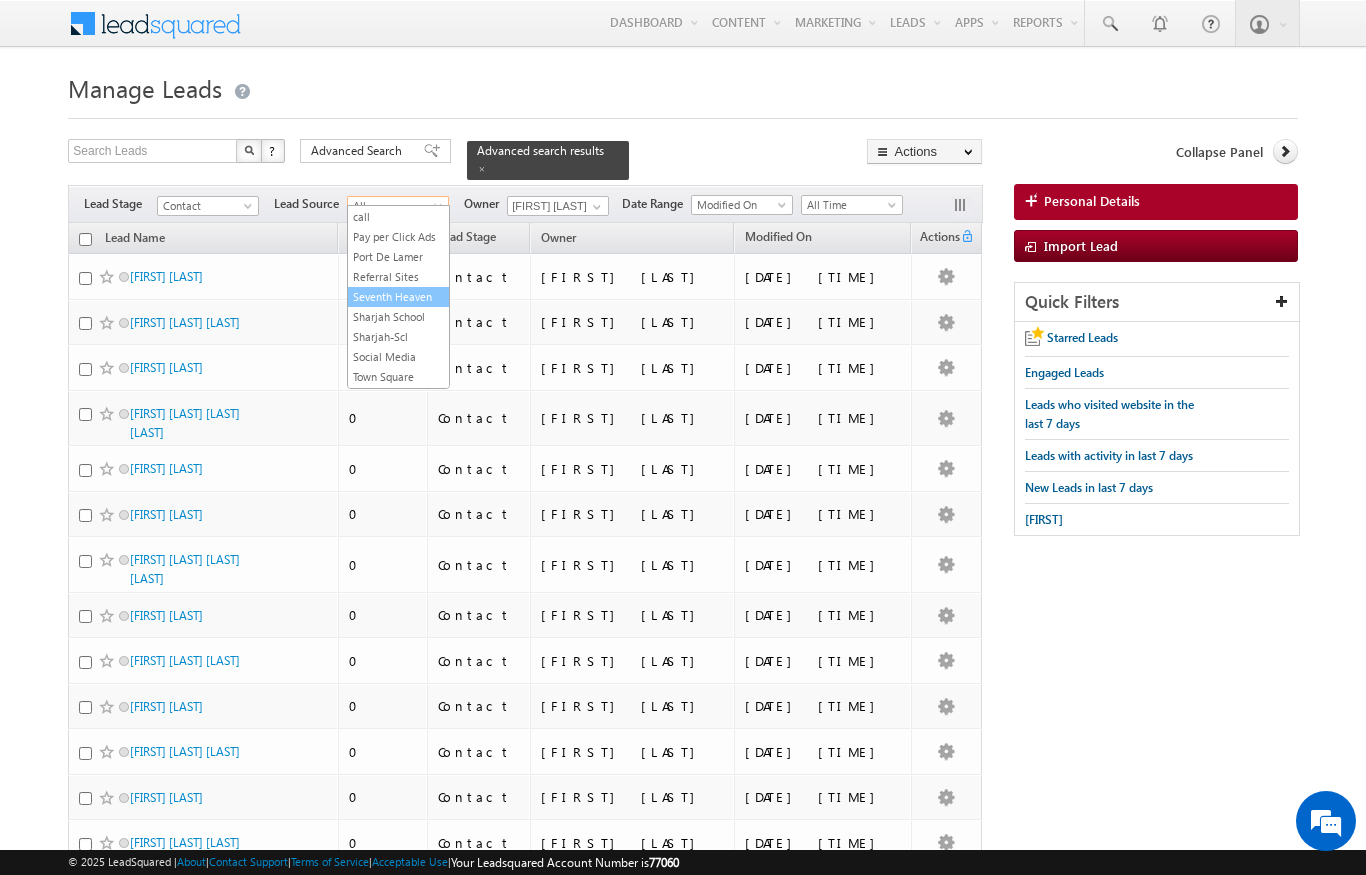 click on "Sharjah School" at bounding box center [398, 317] 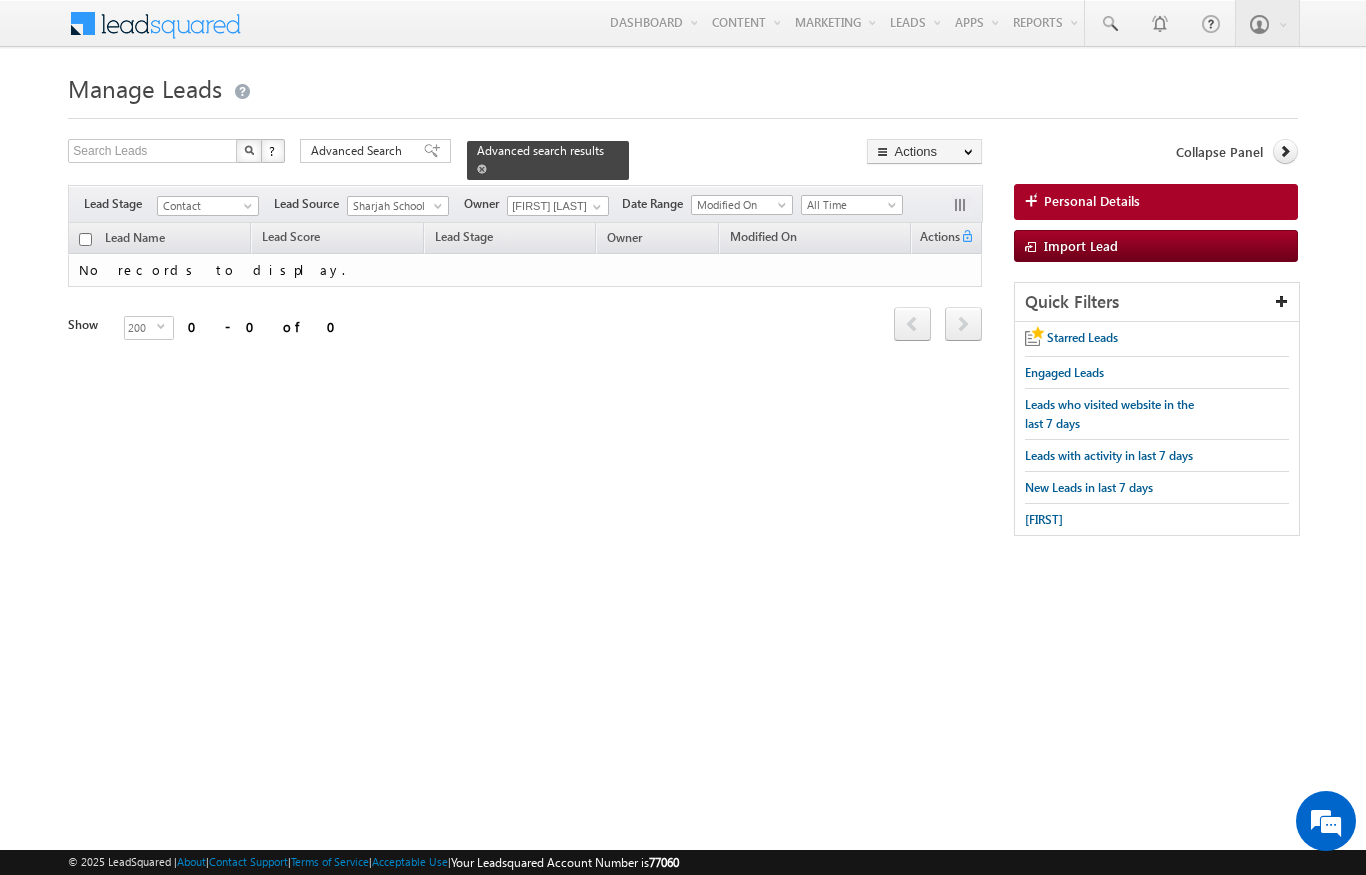 click at bounding box center [482, 168] 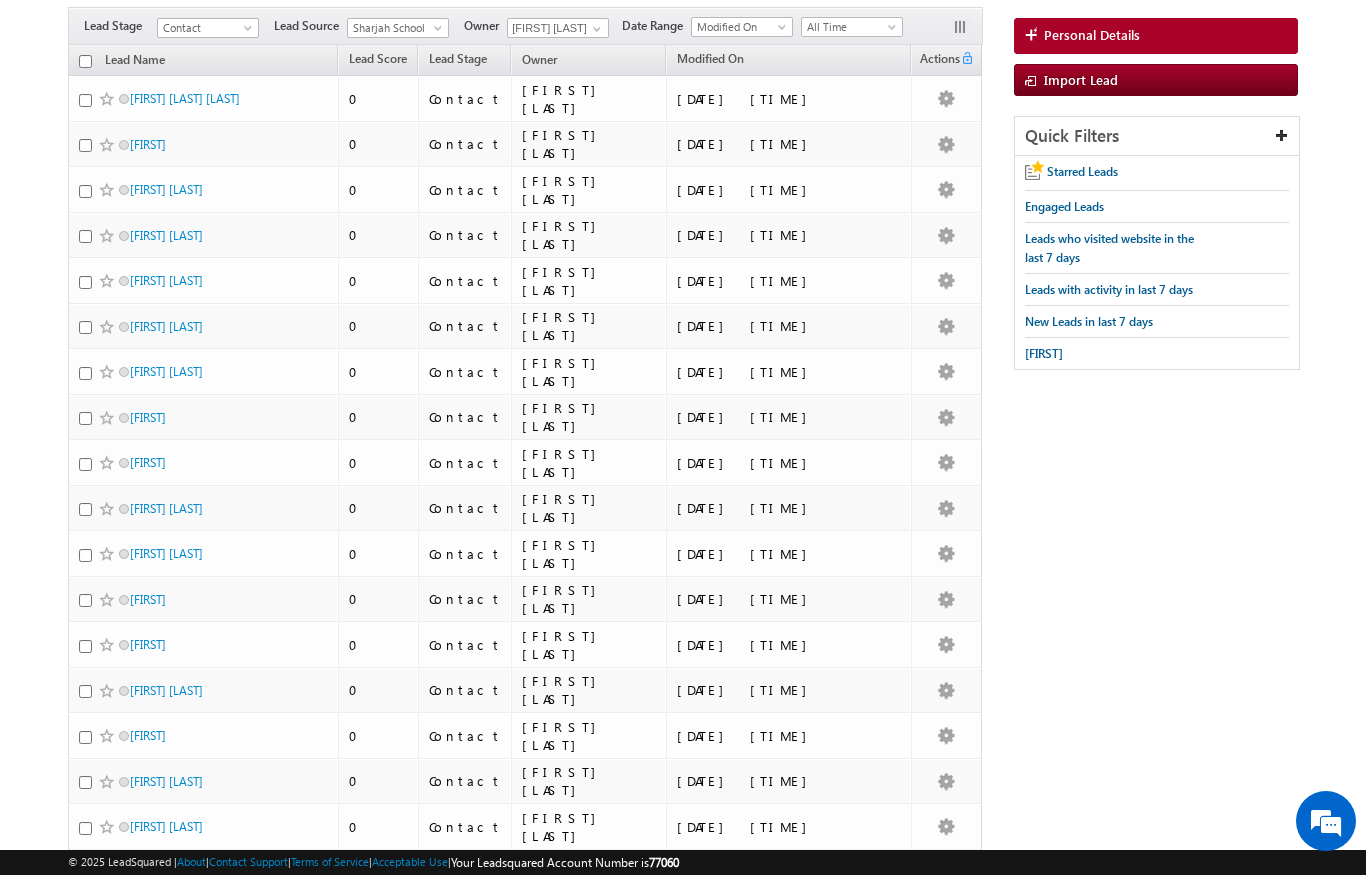 scroll, scrollTop: 0, scrollLeft: 0, axis: both 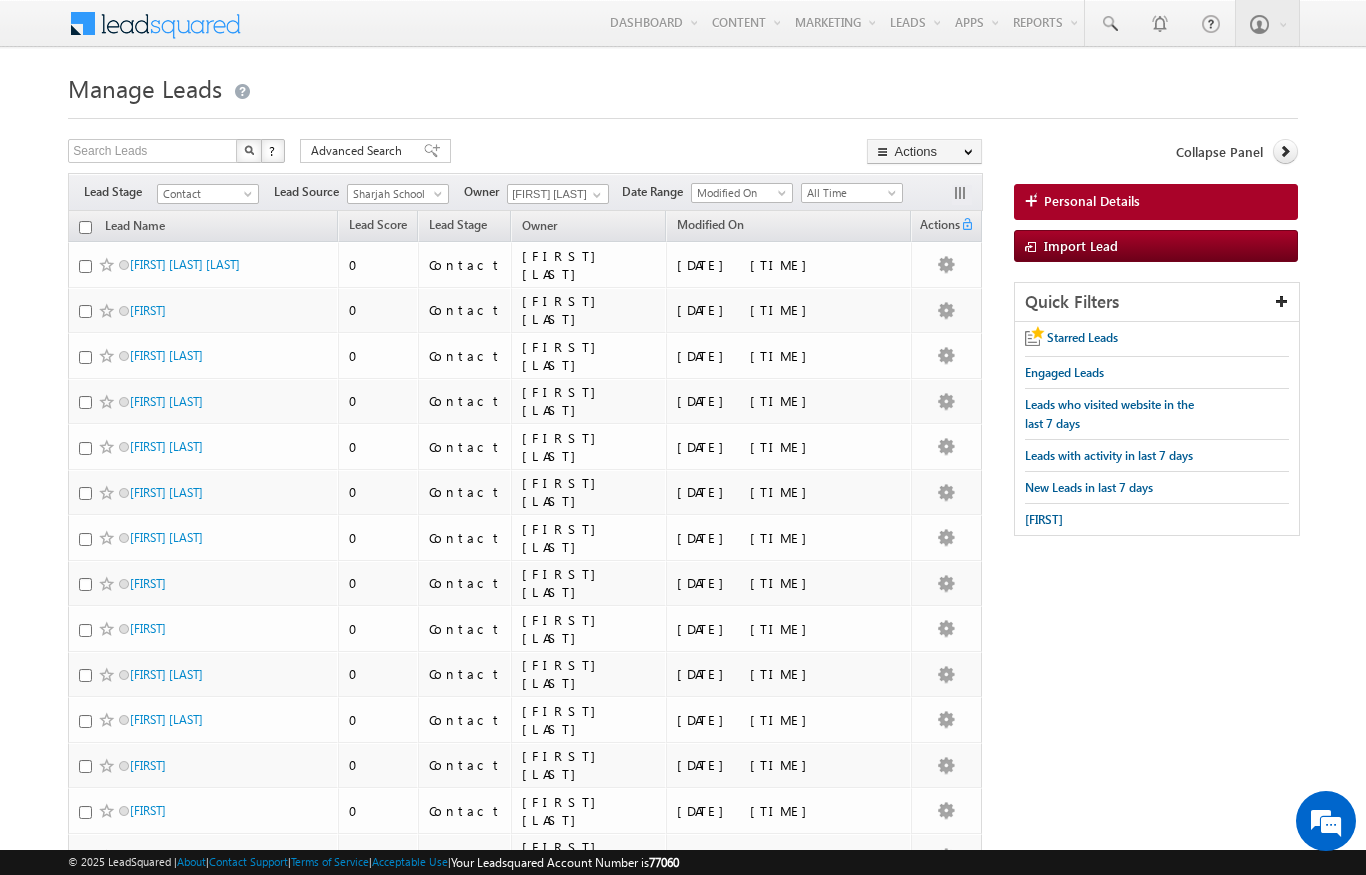 click on "Lead Name
(sorted descending)" at bounding box center (203, 226) 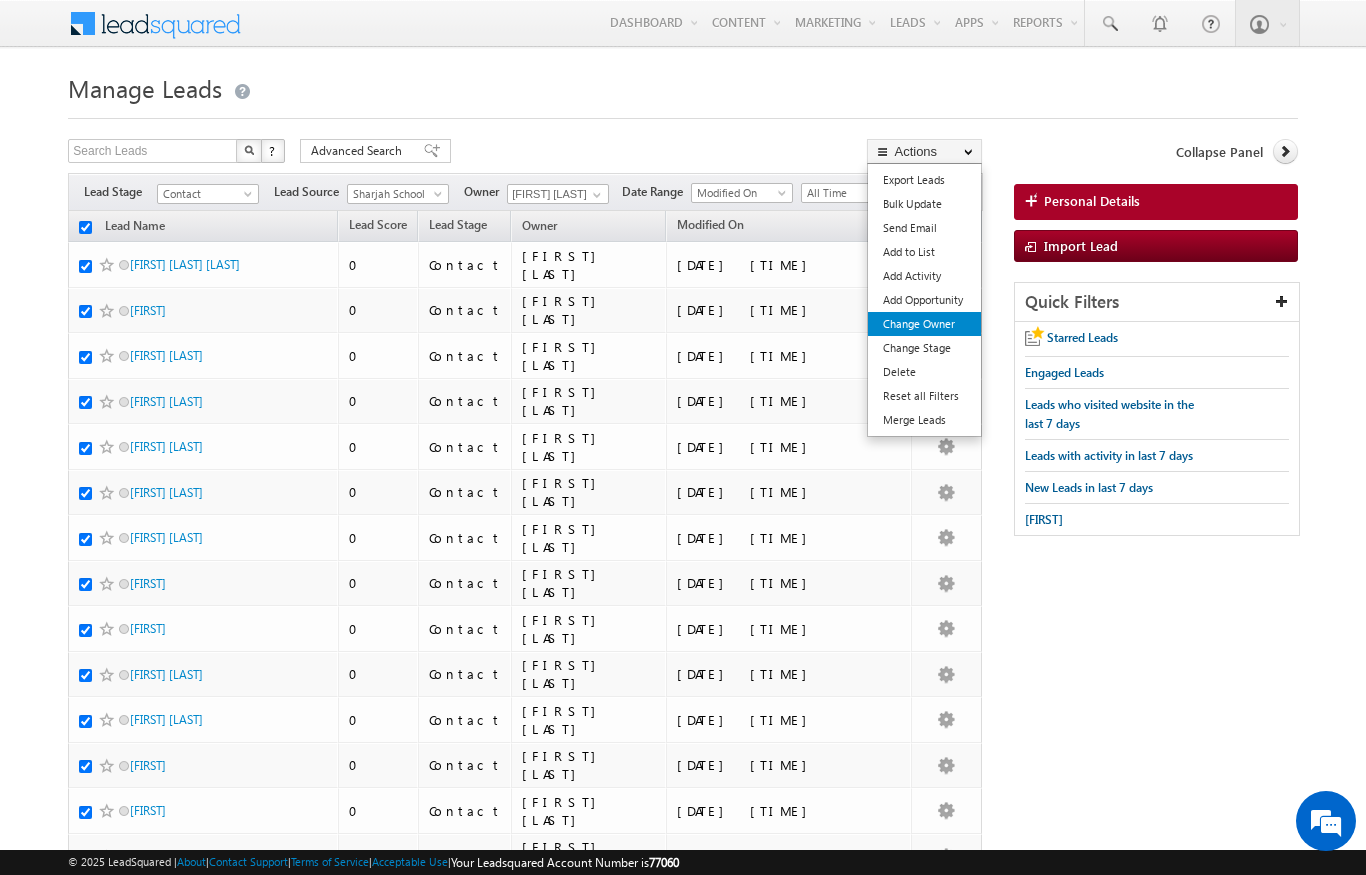 click on "Change Owner" at bounding box center (924, 324) 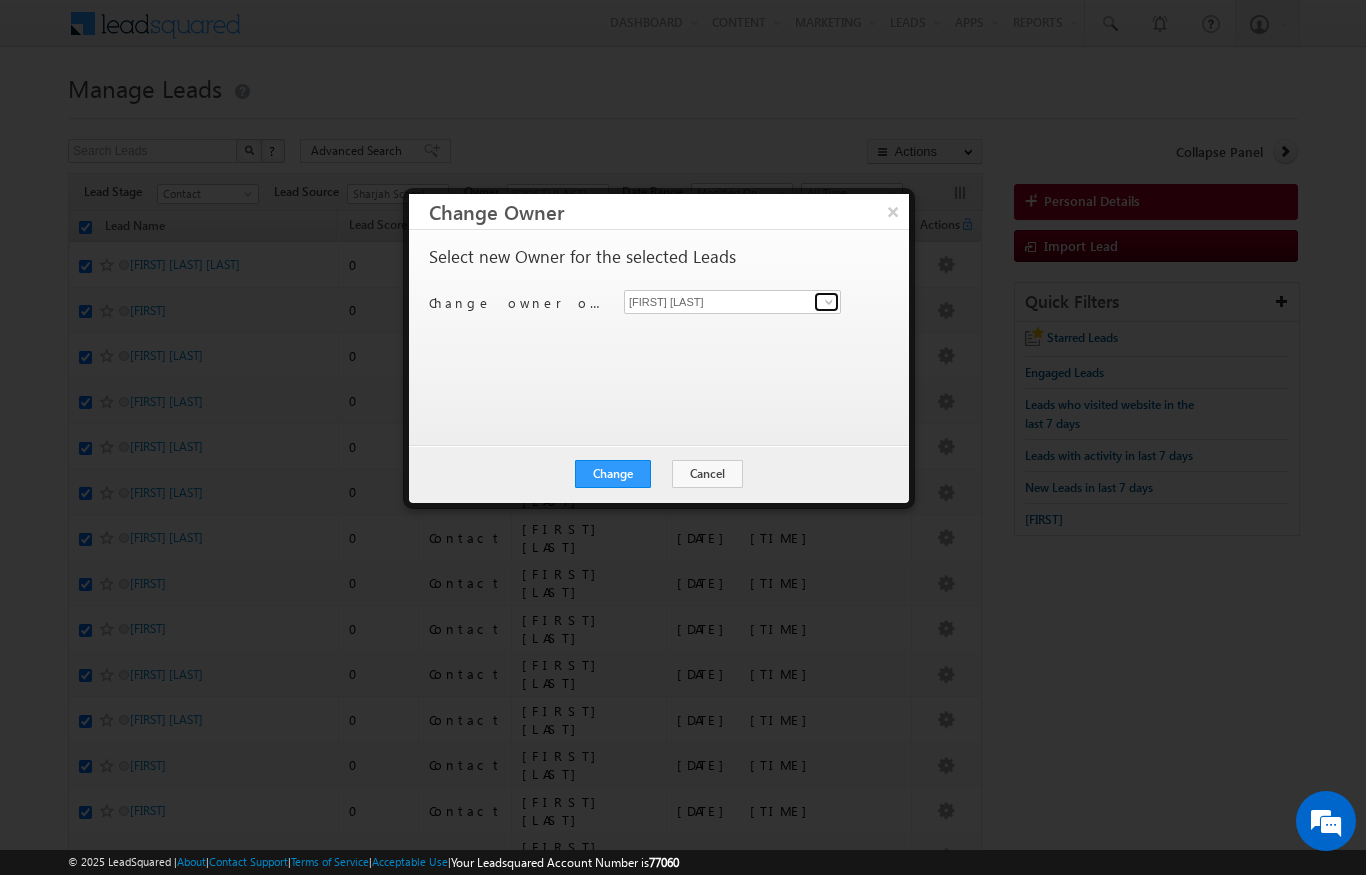 click at bounding box center (826, 302) 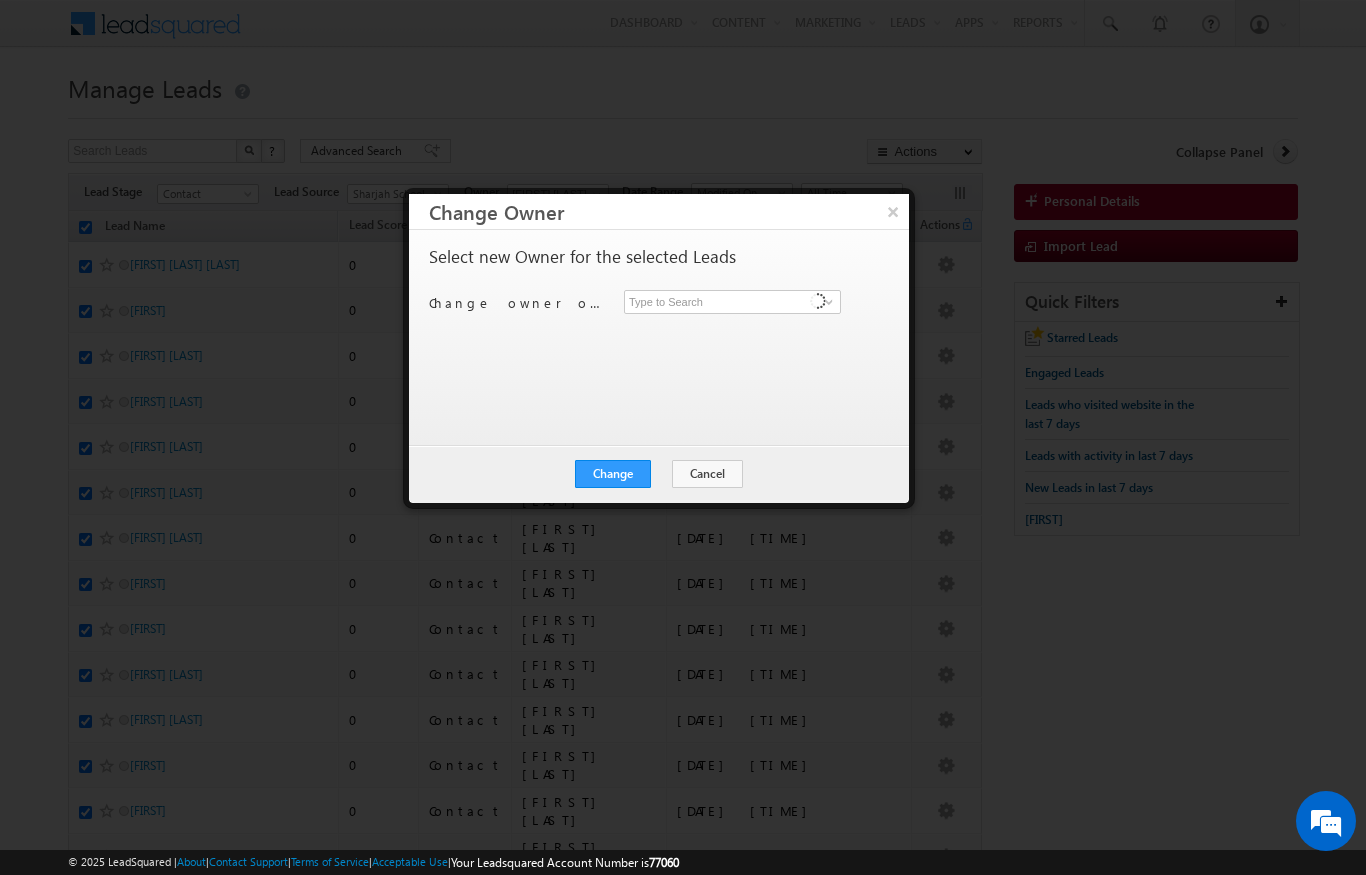click on "Menu
[FIRST] [LAST]
[EMAIL]
obal." at bounding box center (683, 4761) 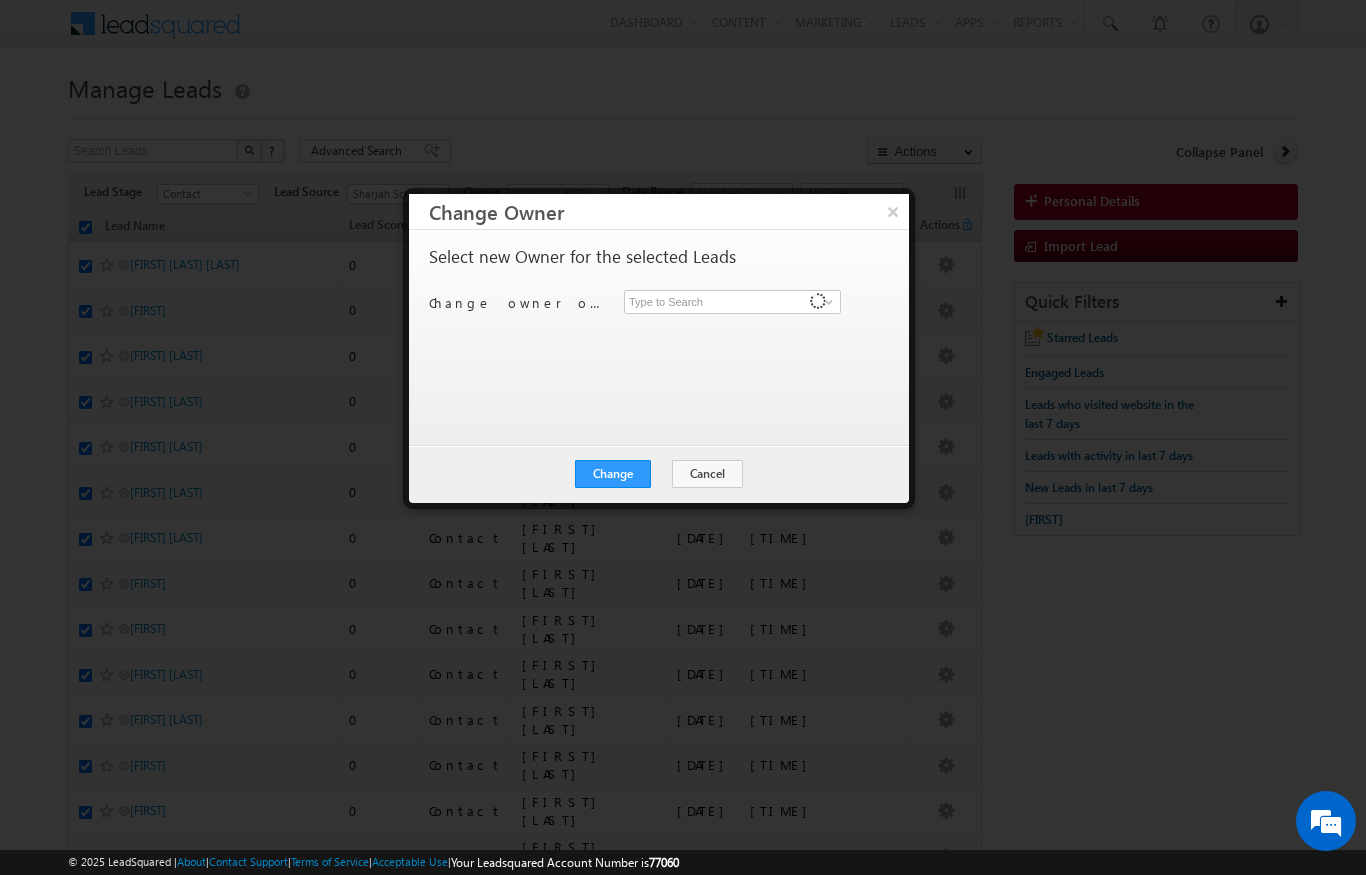 click at bounding box center [683, 437] 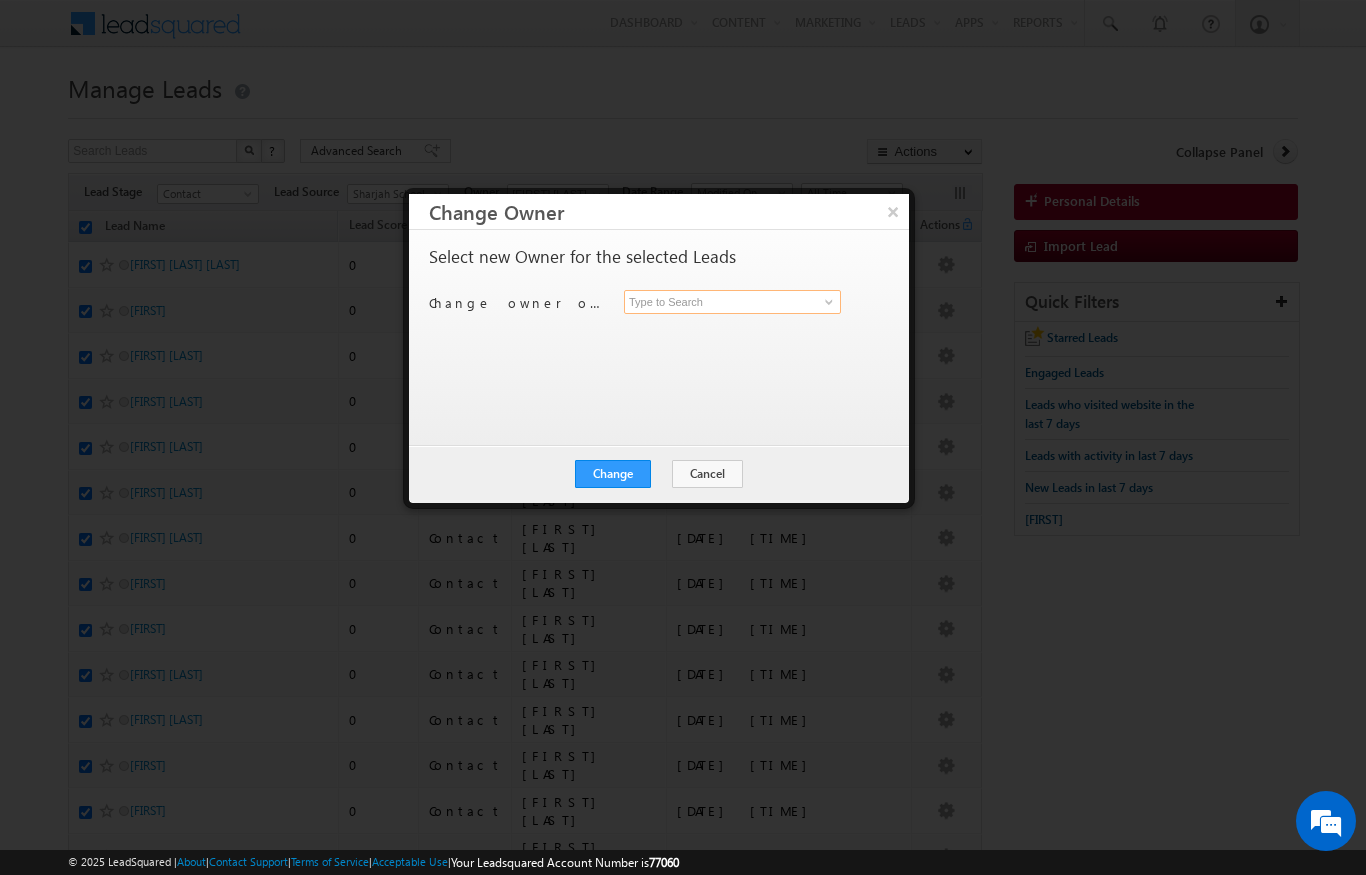 click at bounding box center [732, 302] 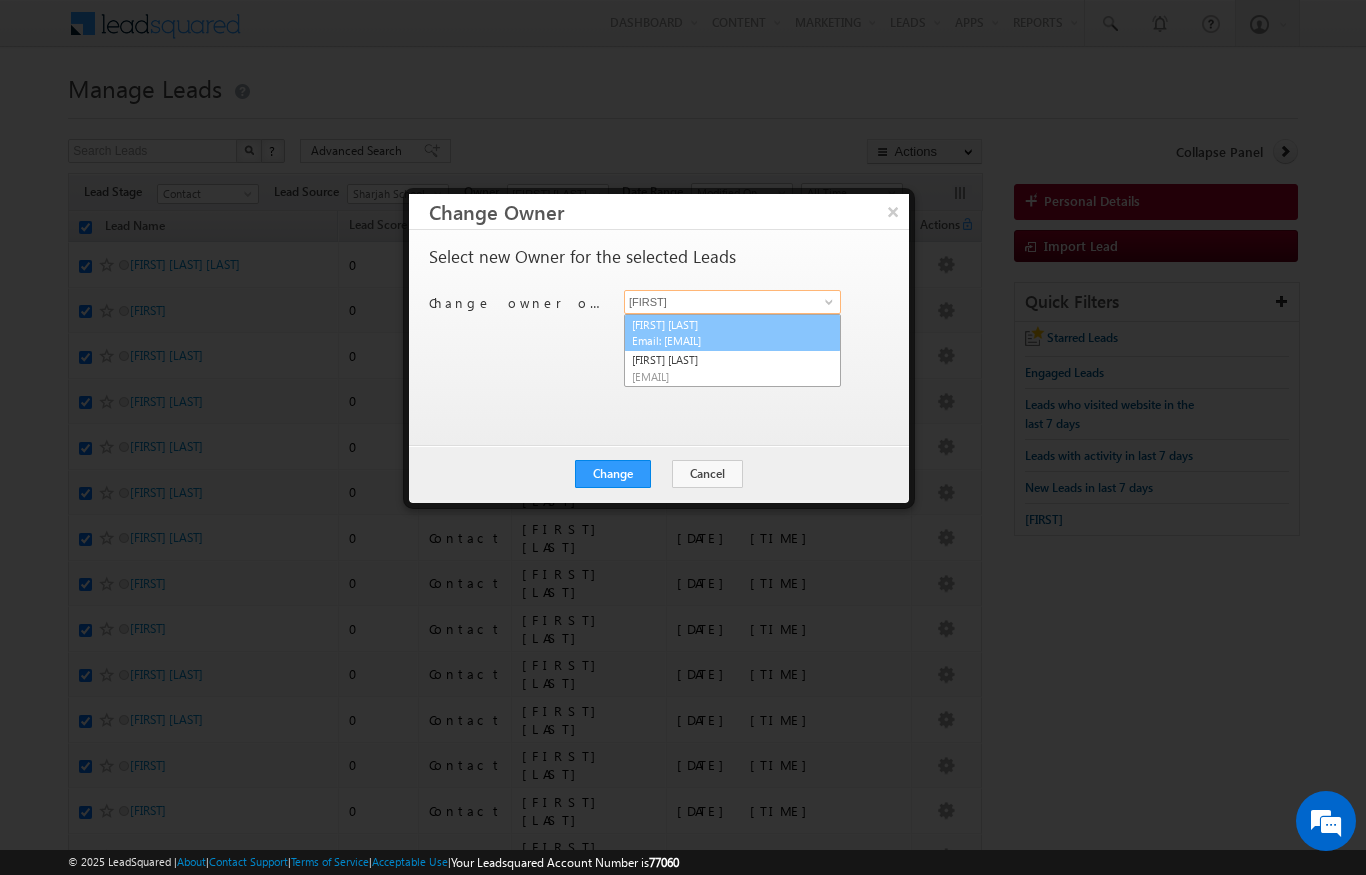 click on "Email: [EMAIL]" at bounding box center [722, 340] 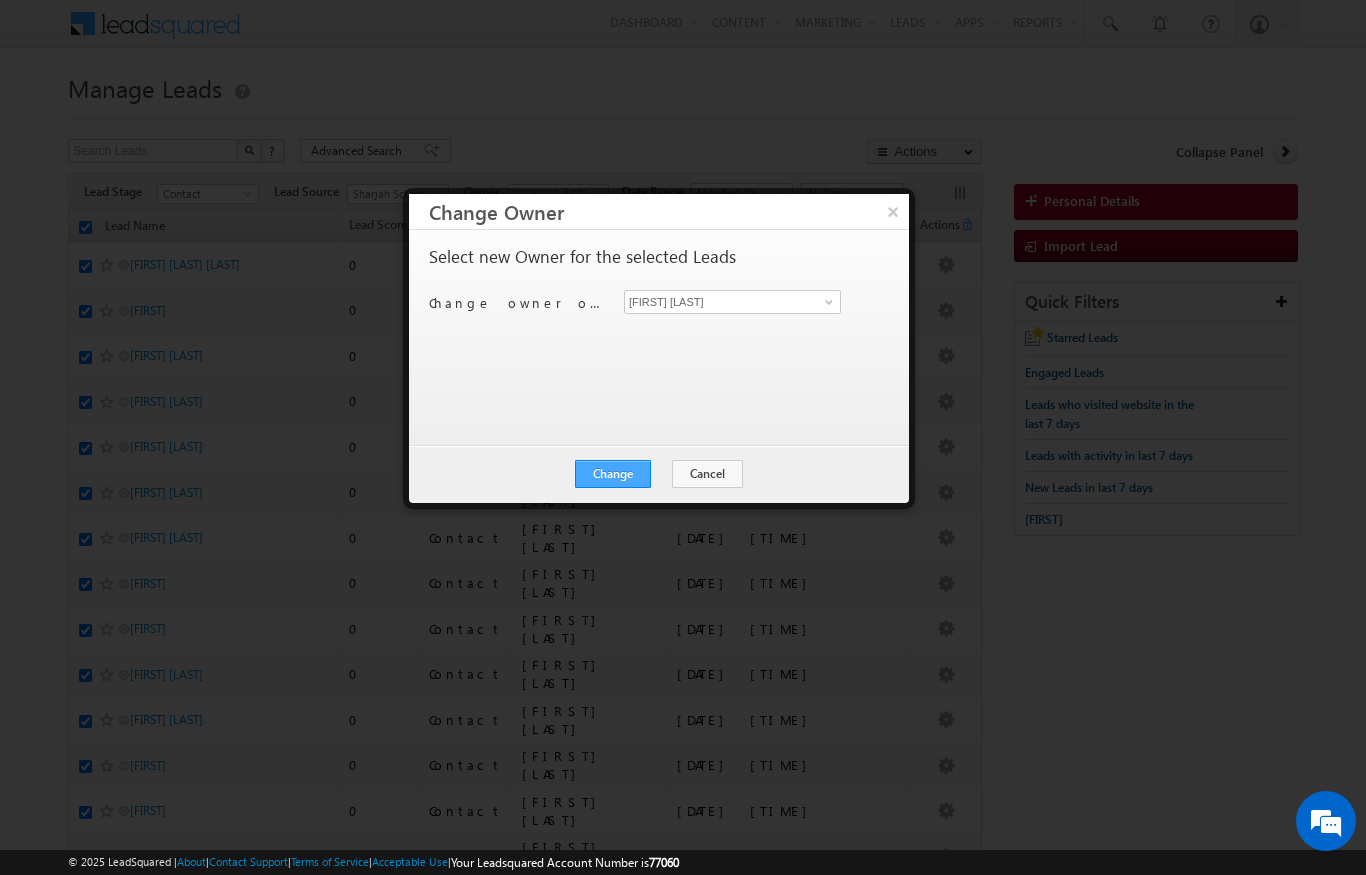 click on "Change" at bounding box center (613, 474) 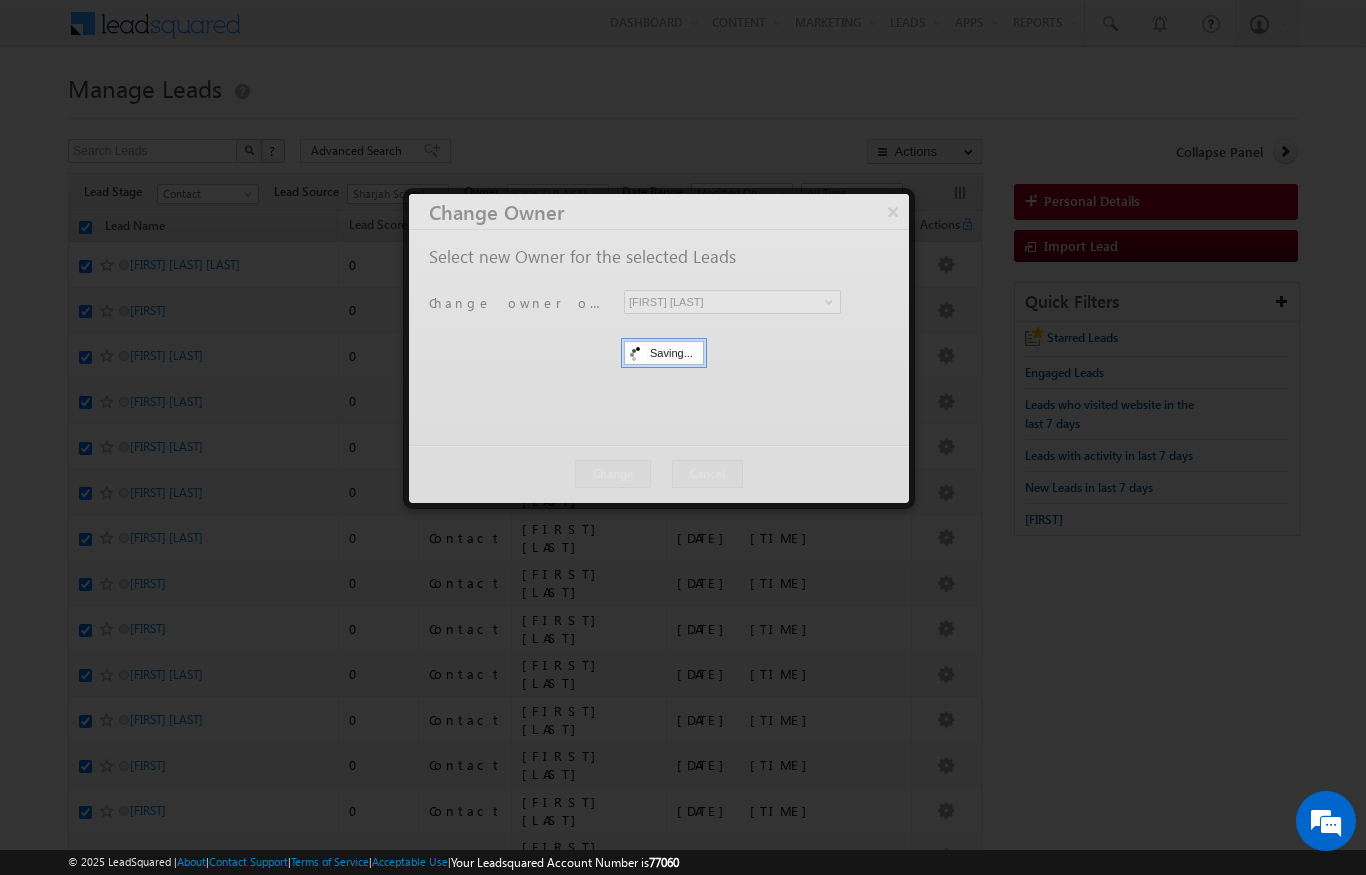 click at bounding box center [683, 437] 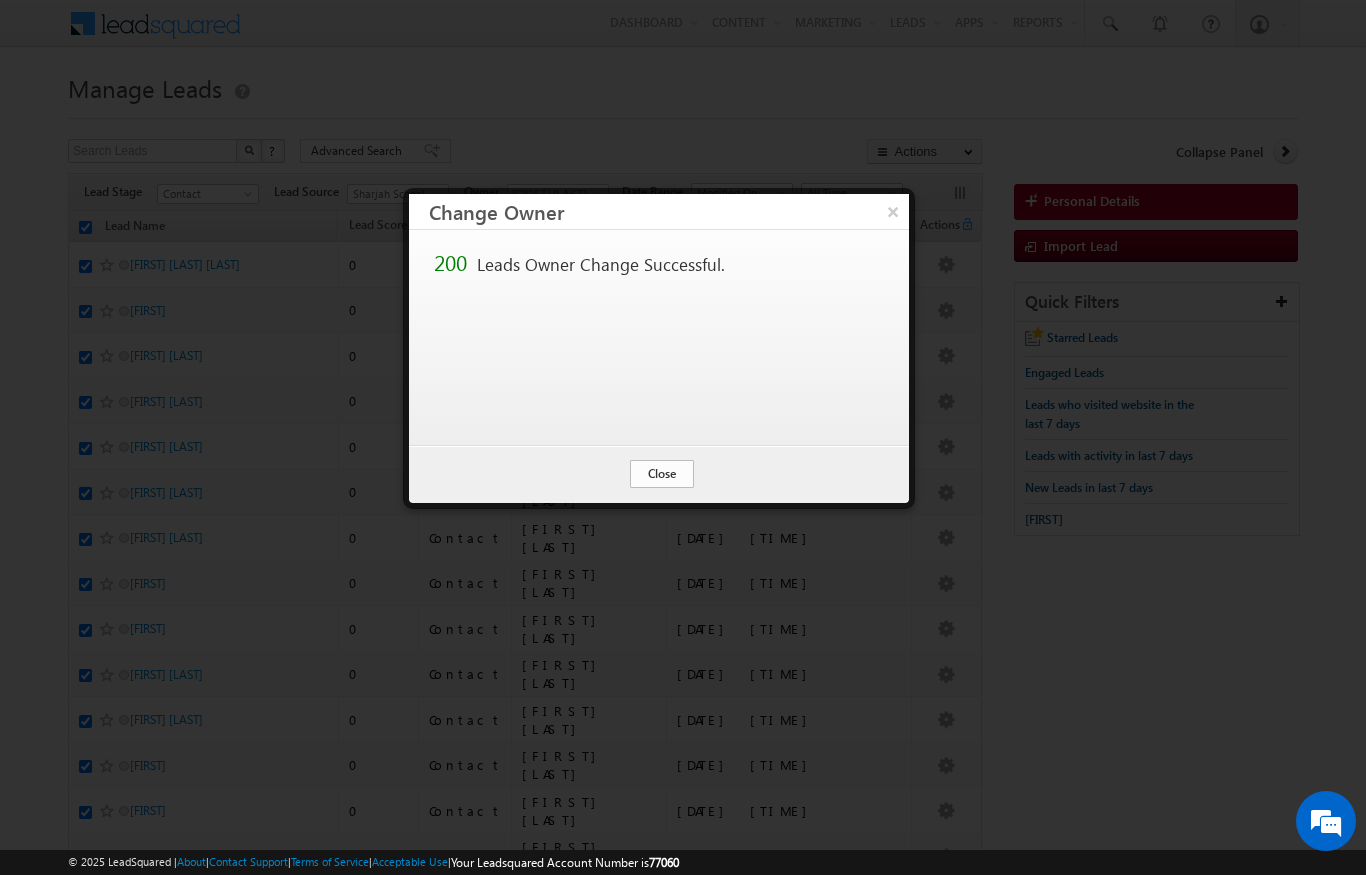 click on "Close" at bounding box center (662, 474) 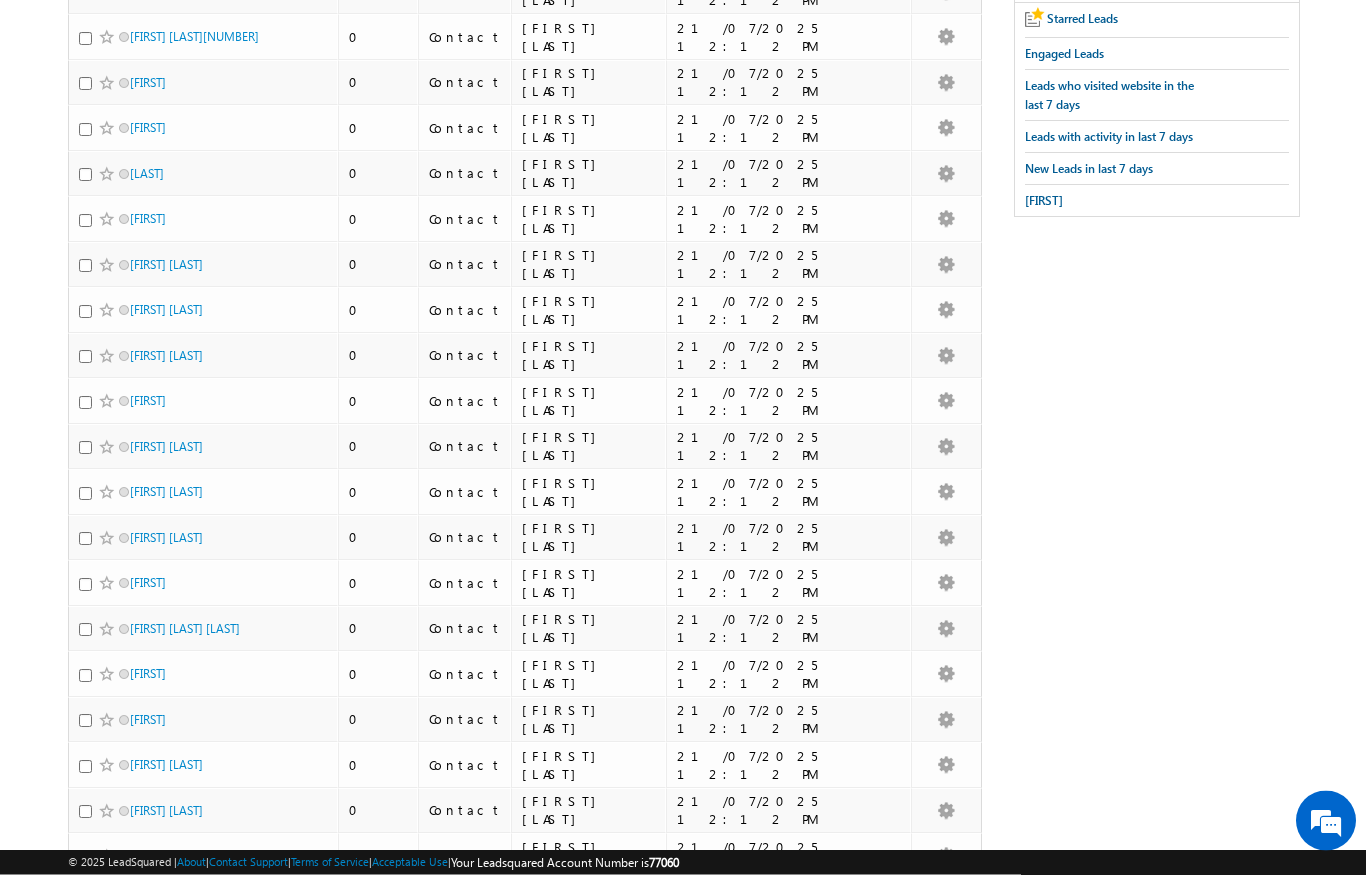scroll, scrollTop: 0, scrollLeft: 0, axis: both 